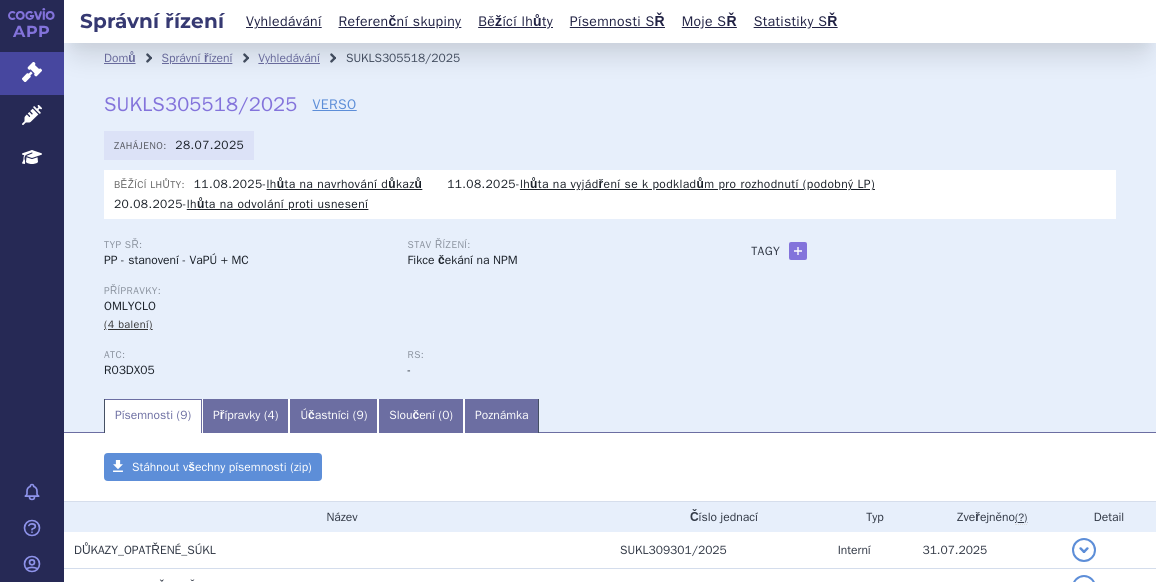 scroll, scrollTop: 0, scrollLeft: 0, axis: both 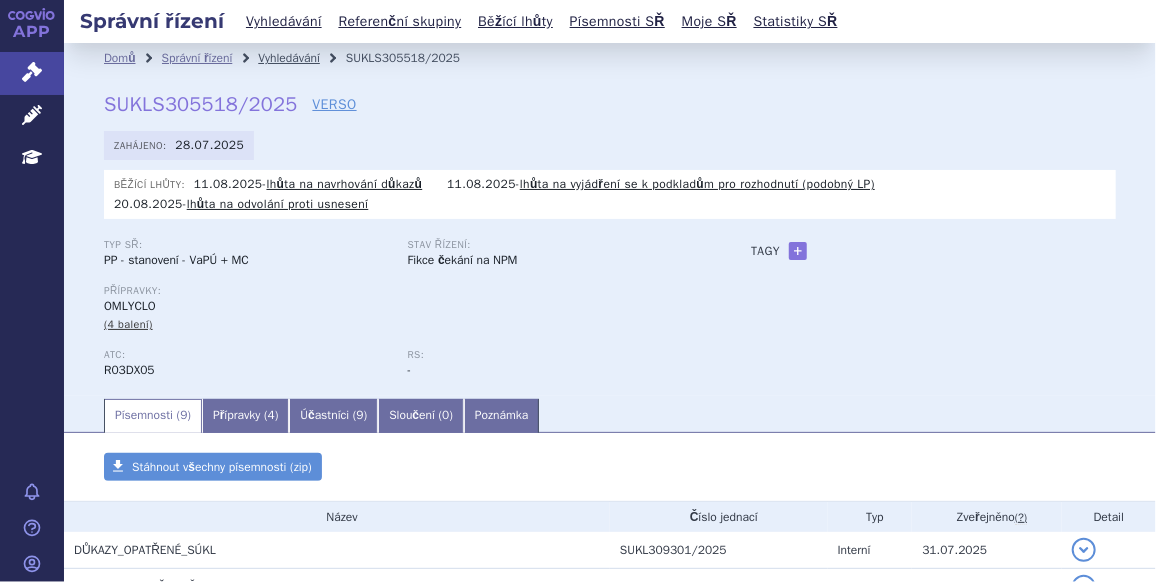 drag, startPoint x: 0, startPoint y: 0, endPoint x: 286, endPoint y: 58, distance: 291.82187 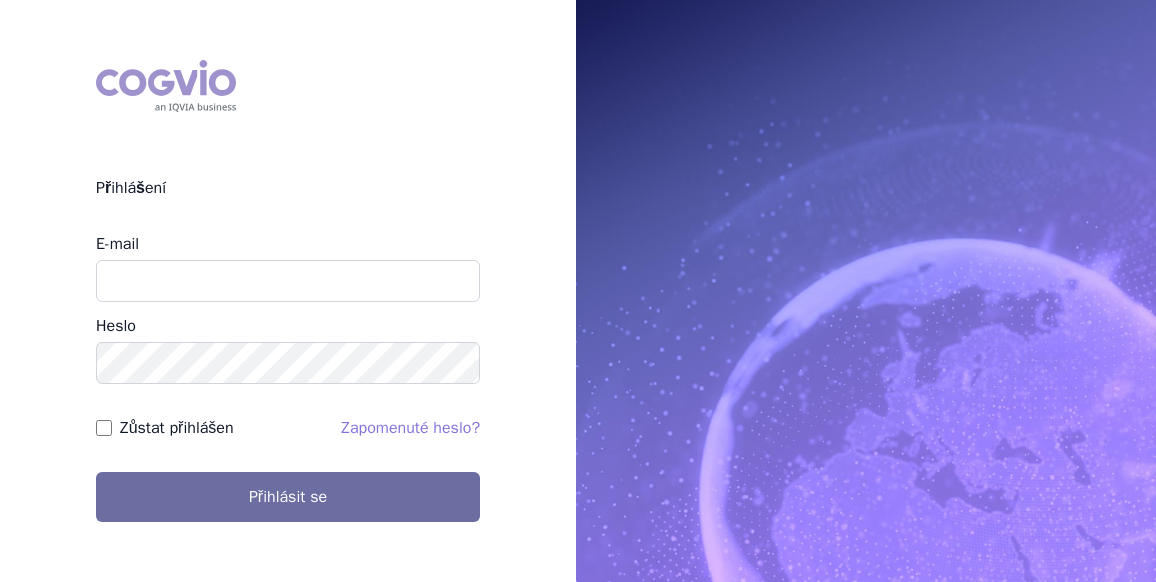 scroll, scrollTop: 0, scrollLeft: 0, axis: both 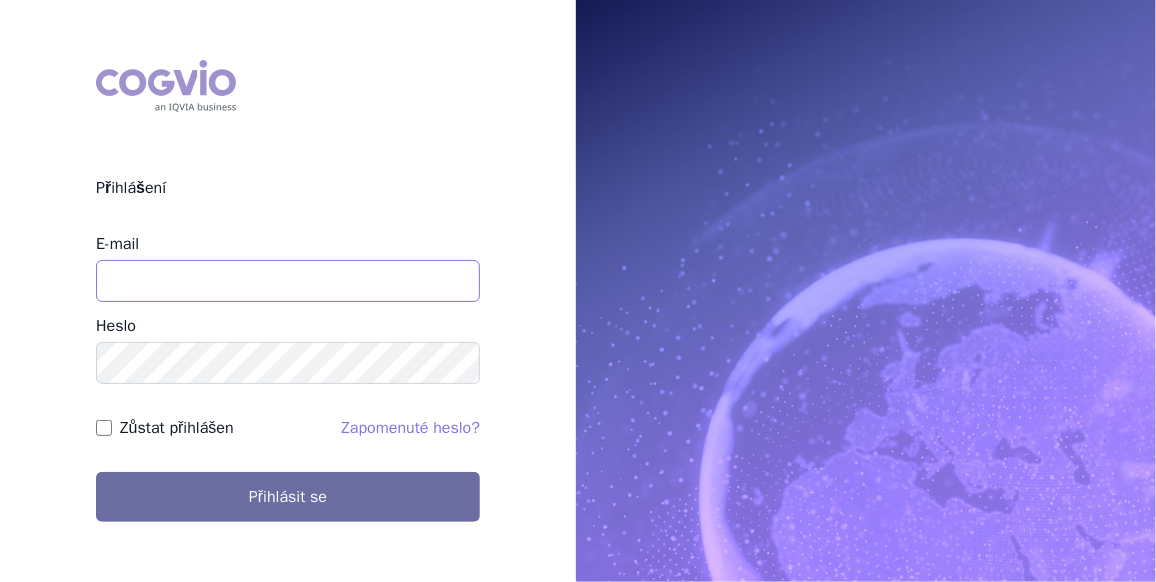 drag, startPoint x: 0, startPoint y: 0, endPoint x: 133, endPoint y: 277, distance: 307.27512 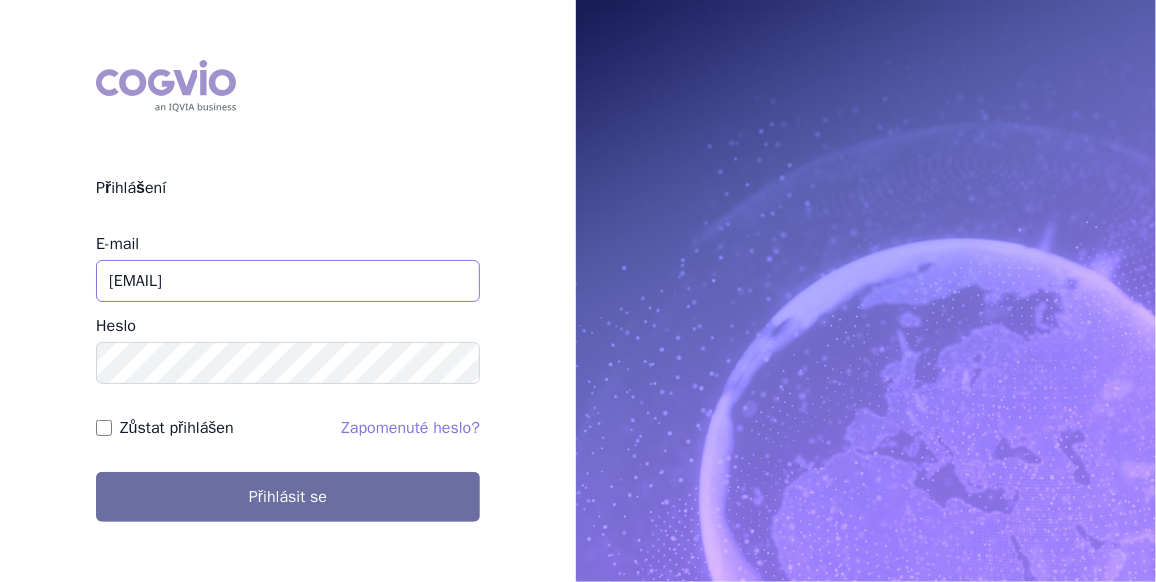 type on "[EMAIL]" 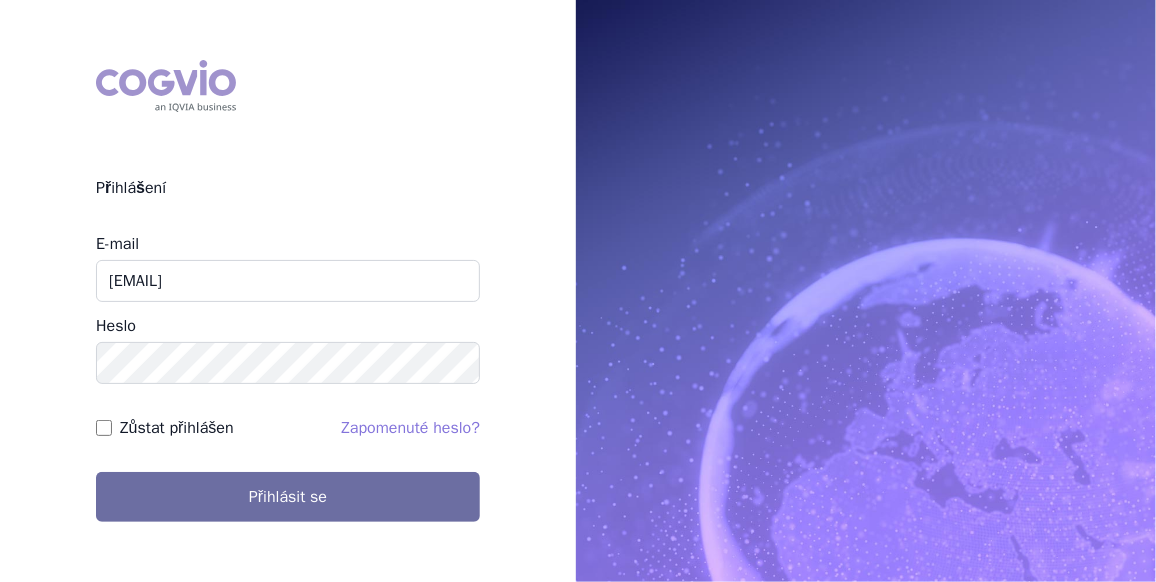 click on "Zůstat přihlášen" at bounding box center [104, 428] 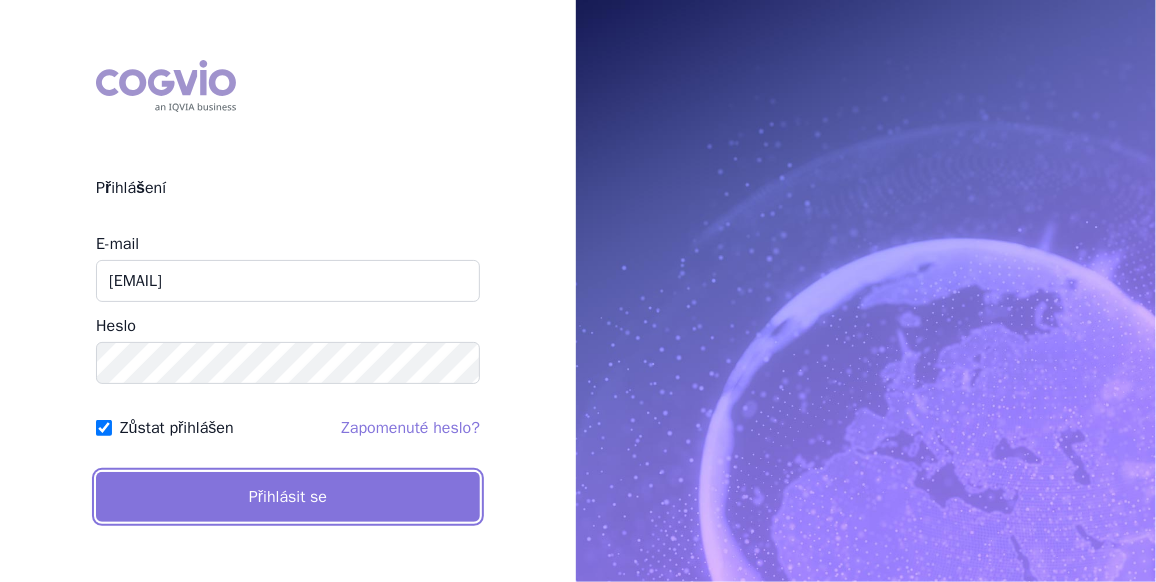 click on "Přihlásit se" at bounding box center (288, 497) 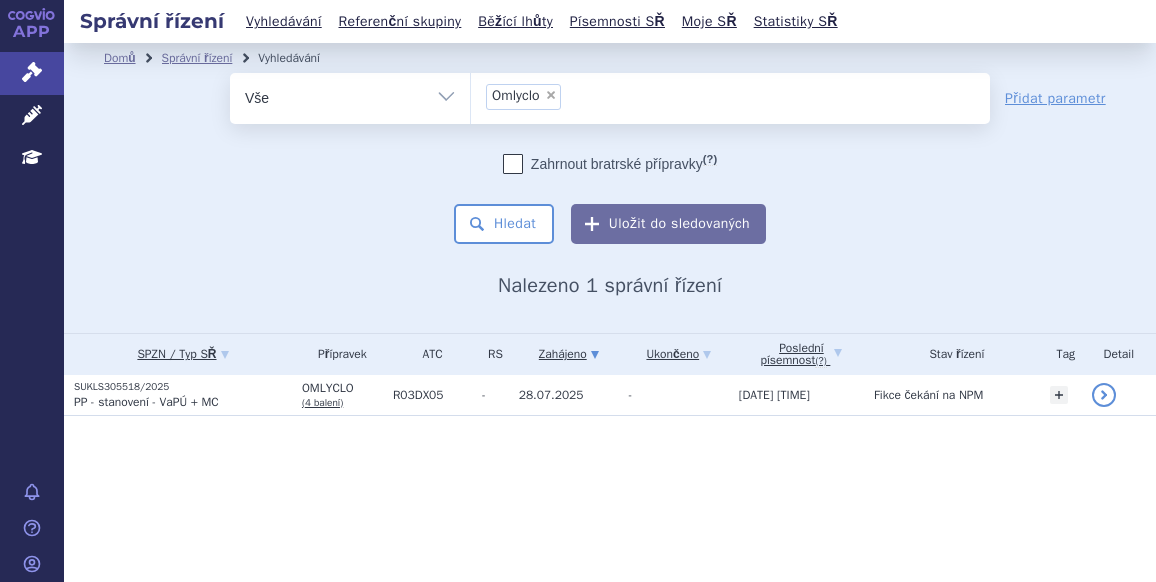 scroll, scrollTop: 0, scrollLeft: 0, axis: both 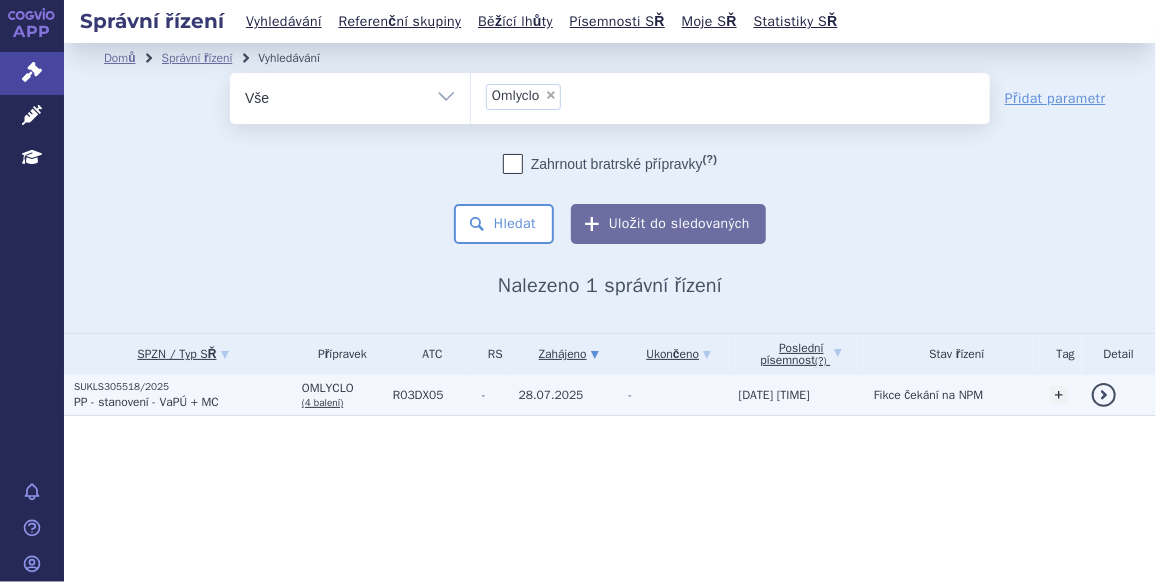 click on "SUKLS305518/2025" at bounding box center [183, 387] 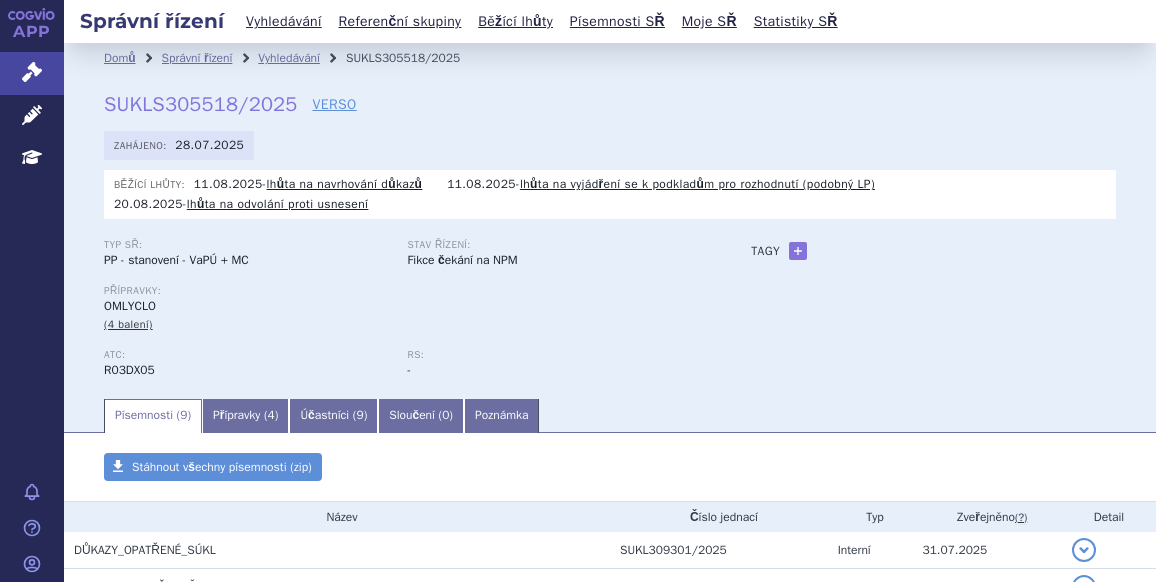 scroll, scrollTop: 0, scrollLeft: 0, axis: both 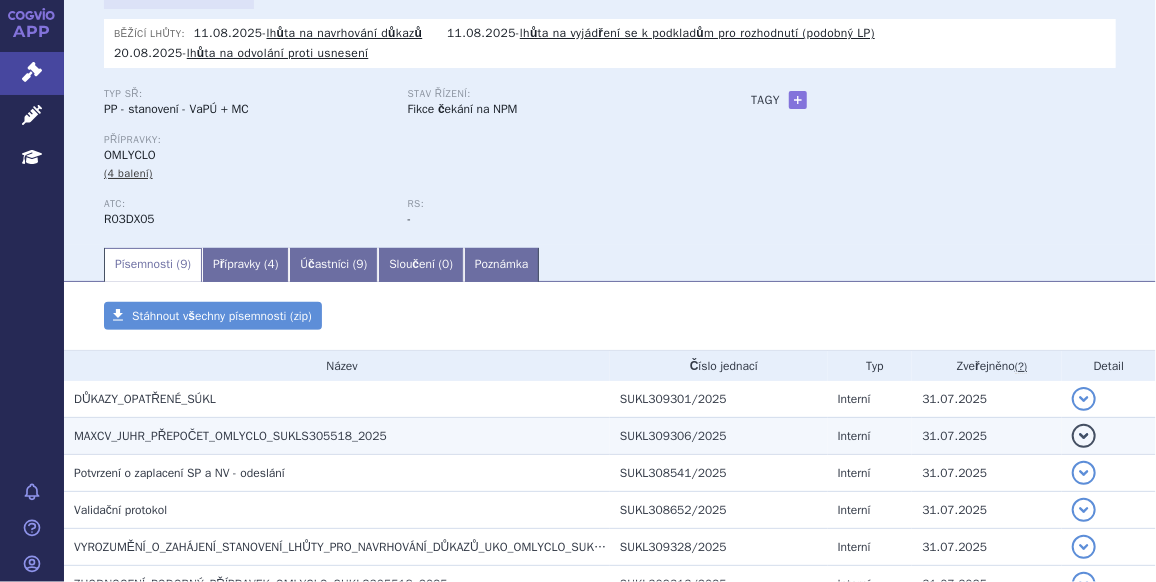 click on "MAXCV_JUHR_PŘEPOČET_OMLYCLO_SUKLS305518_2025" at bounding box center [230, 436] 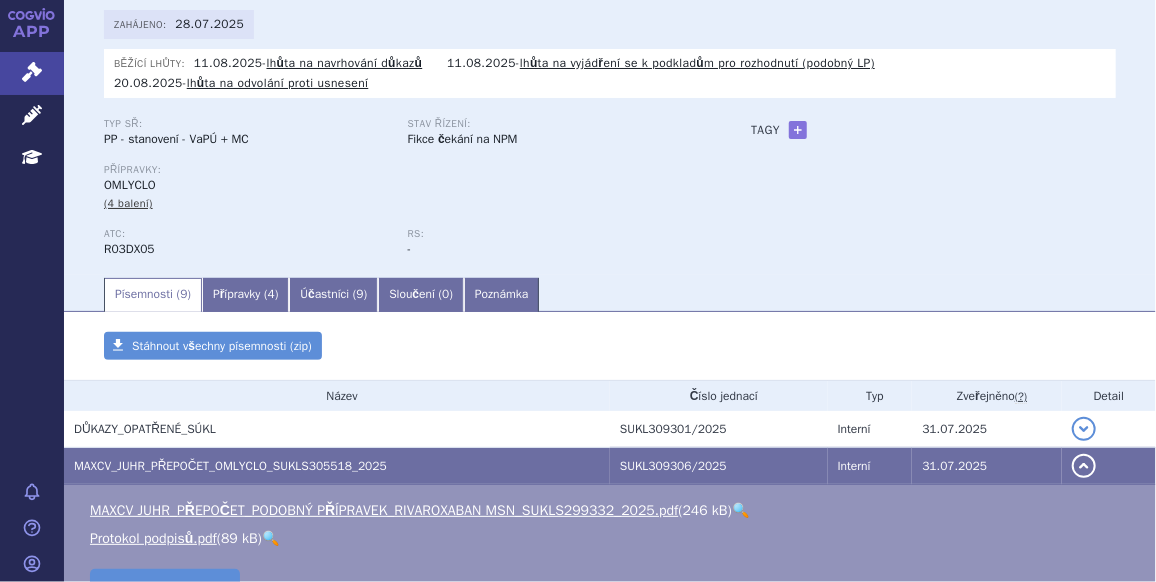 scroll, scrollTop: 0, scrollLeft: 0, axis: both 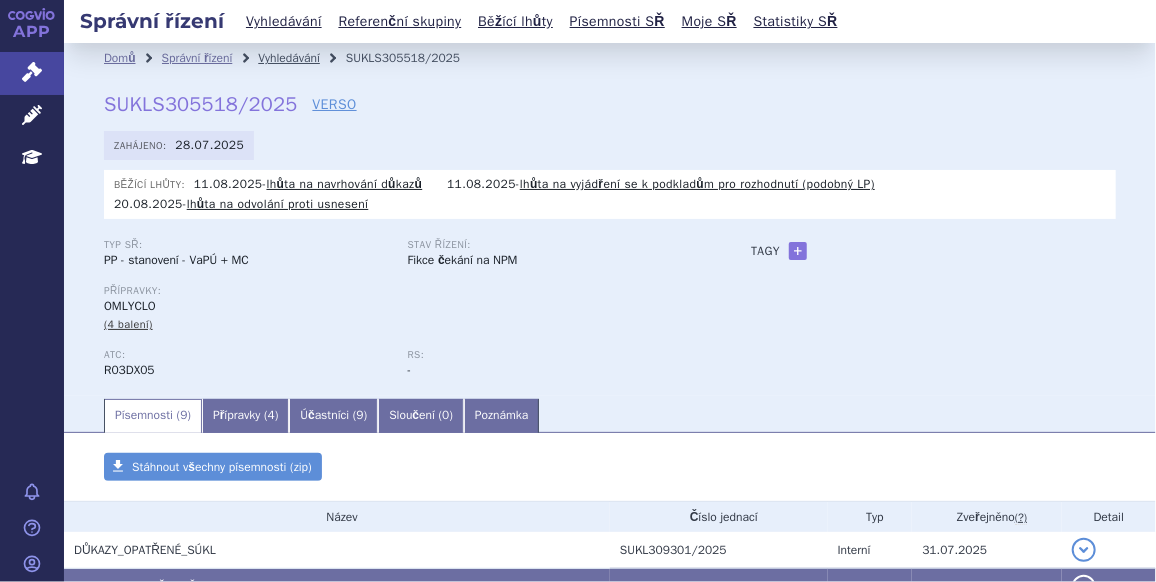 click on "Vyhledávání" at bounding box center [289, 58] 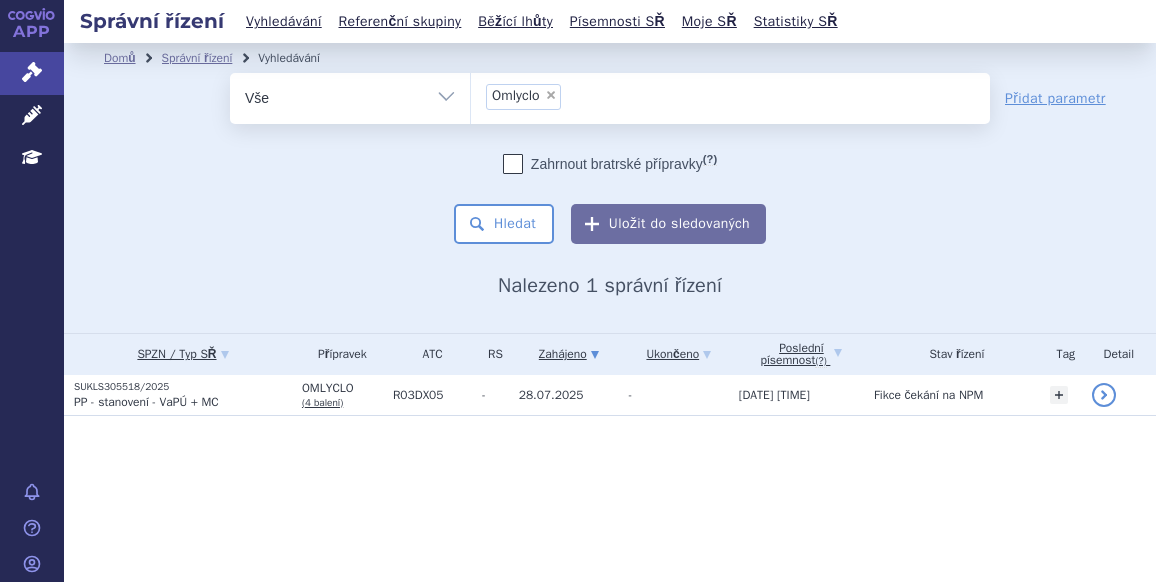 scroll, scrollTop: 0, scrollLeft: 0, axis: both 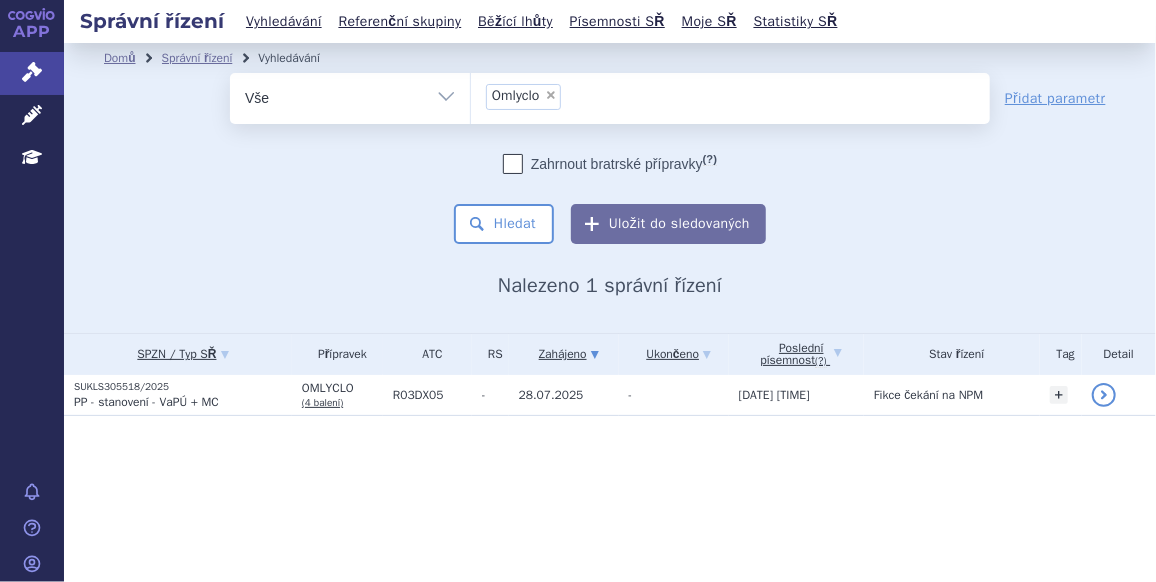 click on "×" at bounding box center [551, 95] 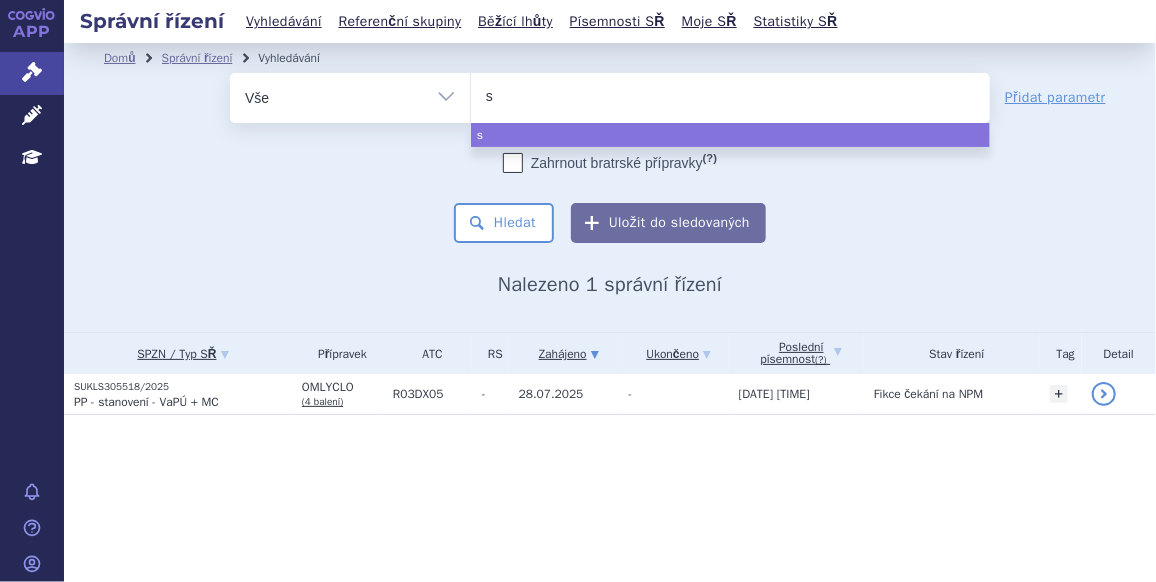 type on "su" 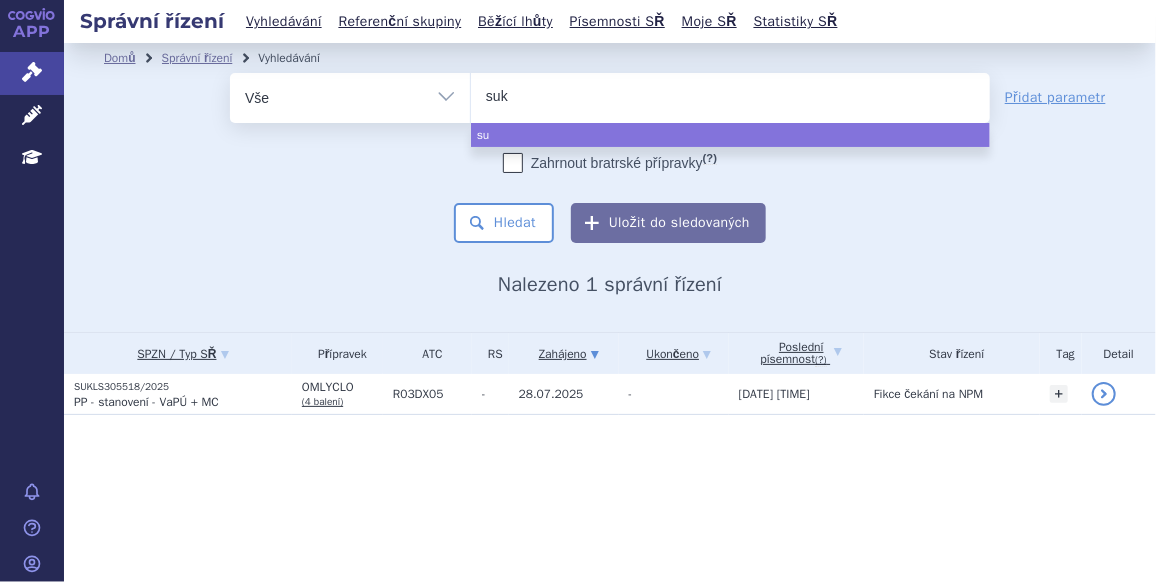 type on "sukl" 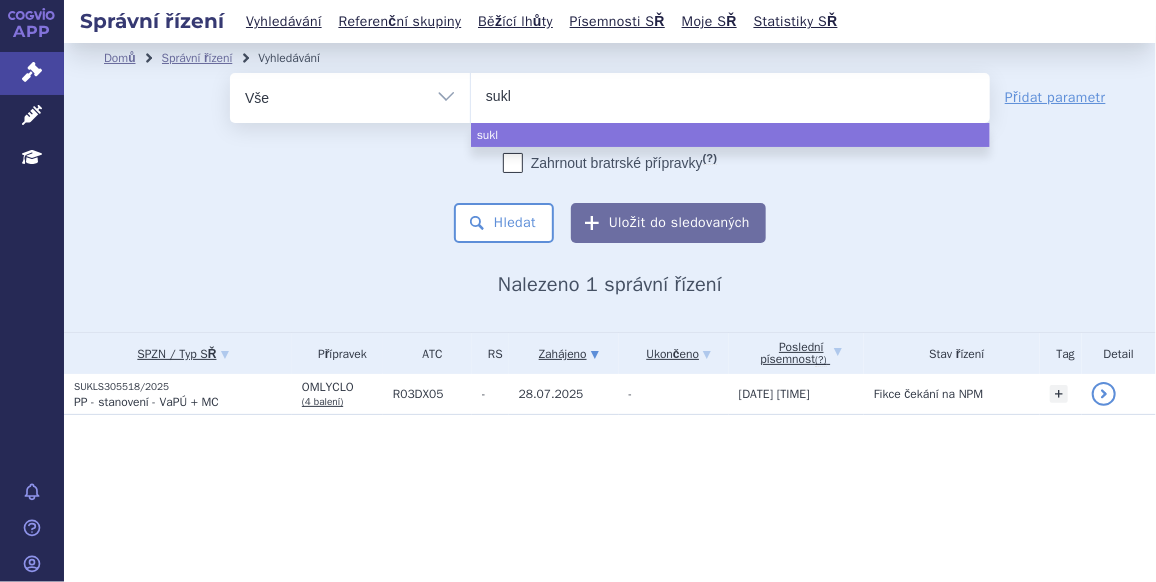 type on "sukls" 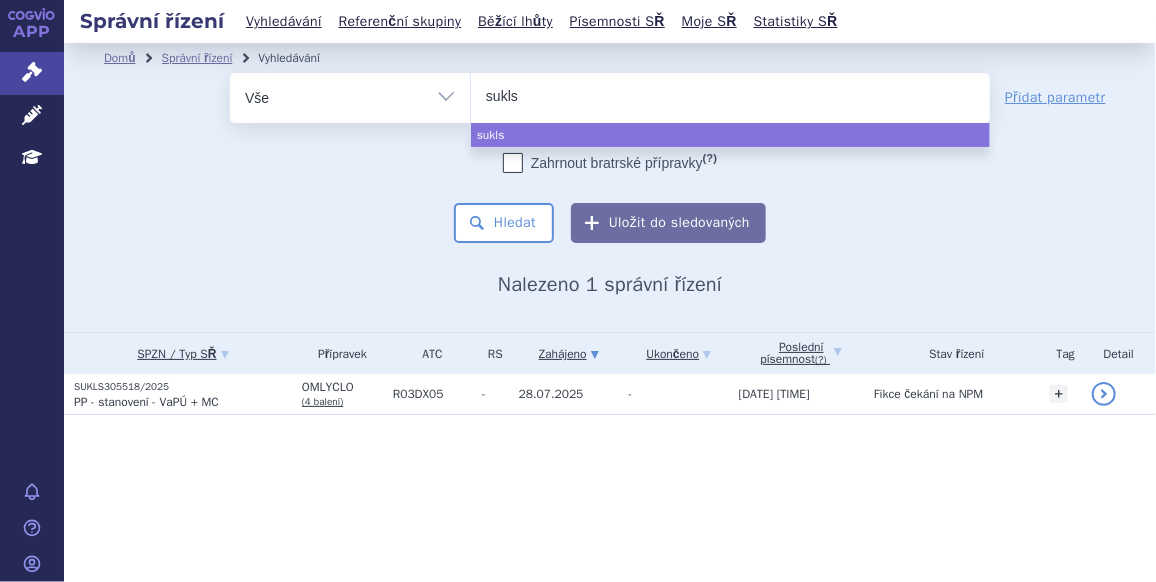type on "sukls2" 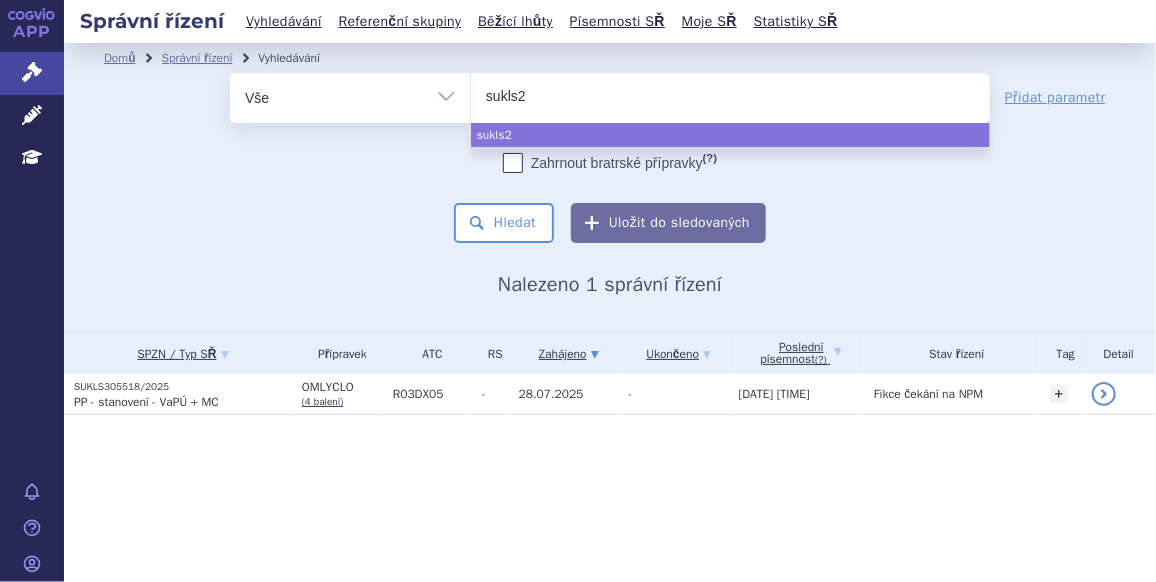 type on "sukls29" 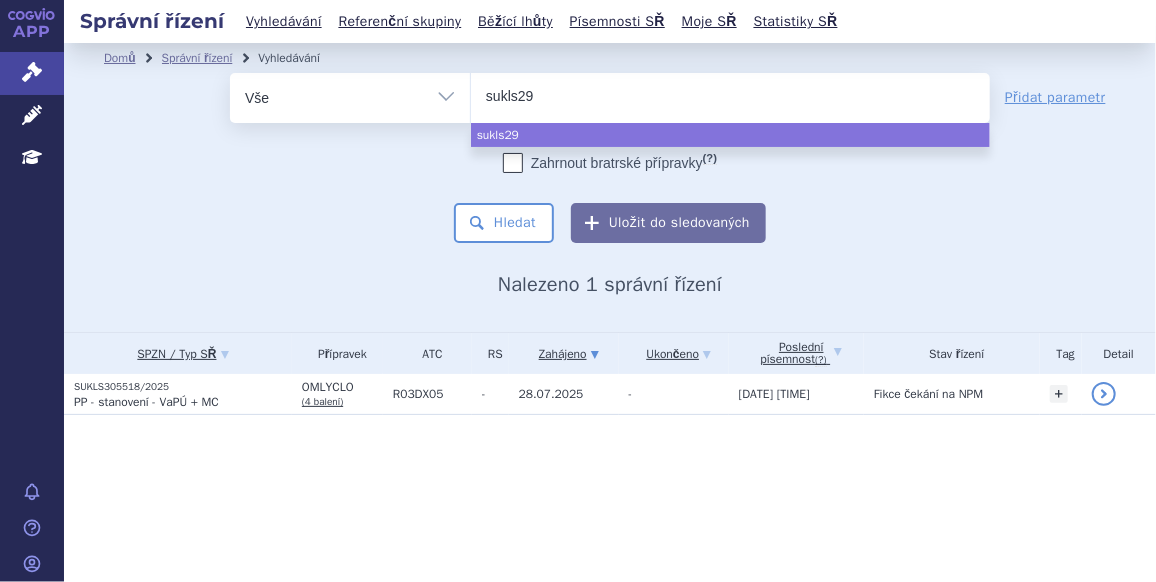 type on "sukls299" 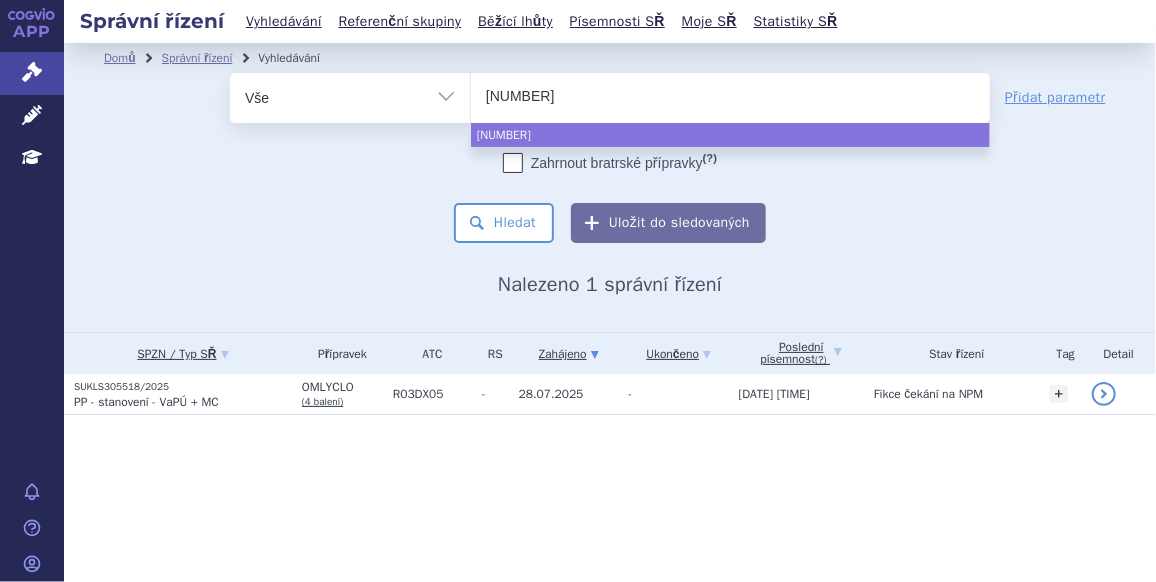 type on "sukls29933" 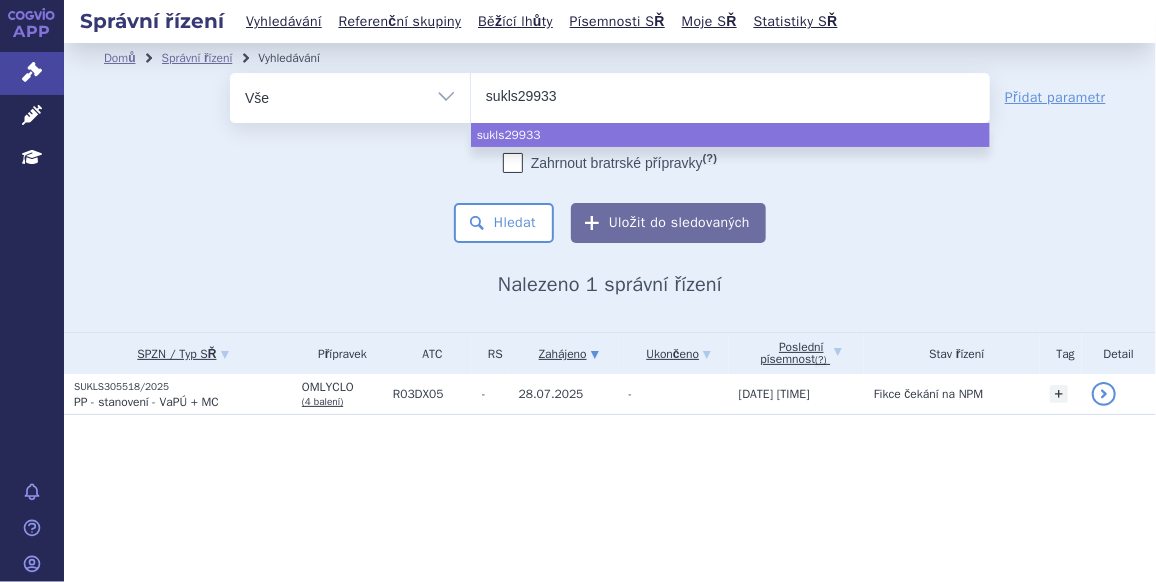 type on "sukls299332" 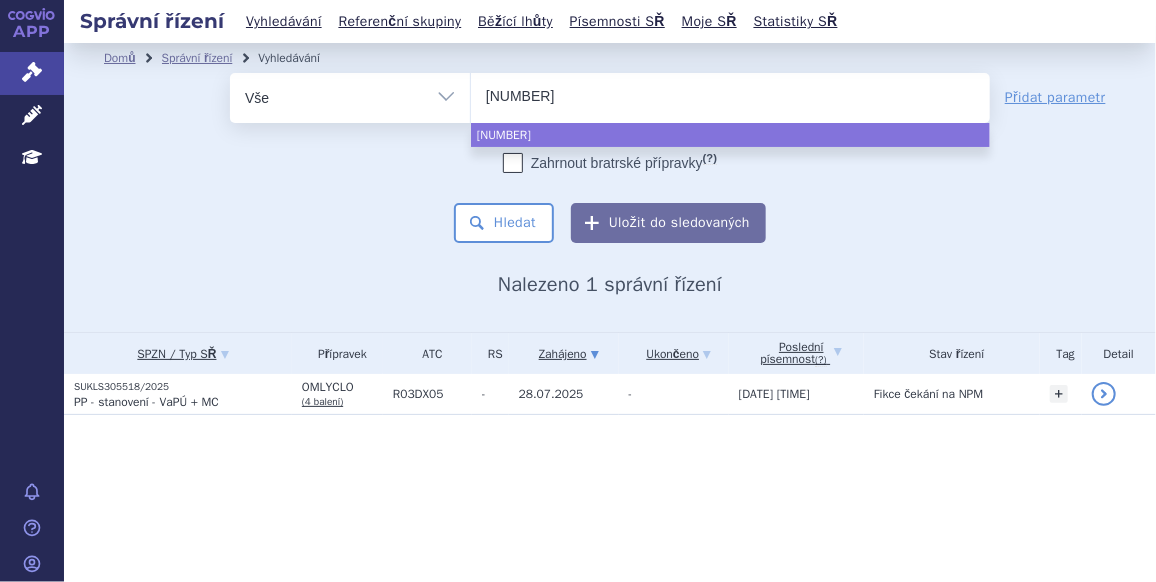 type on "sukls299332/" 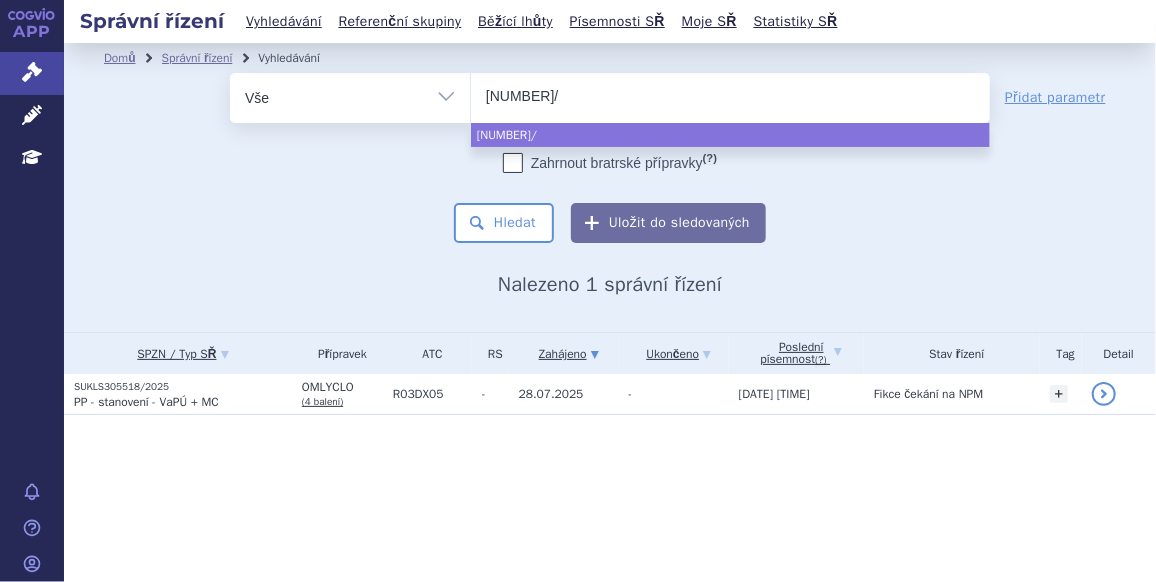 type on "sukls299332/2" 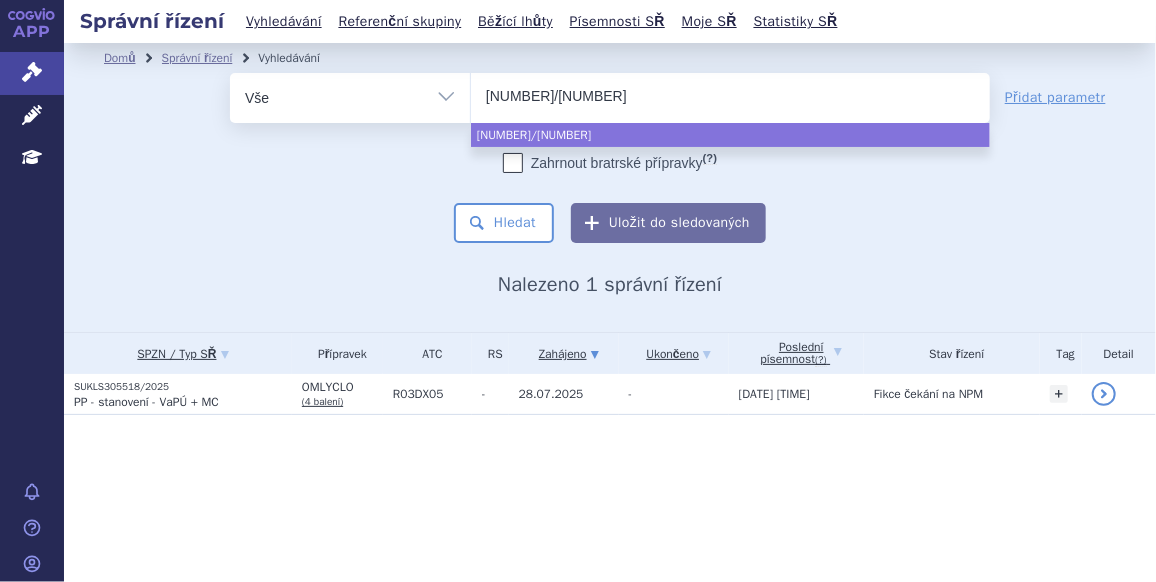 type on "sukls299332/20" 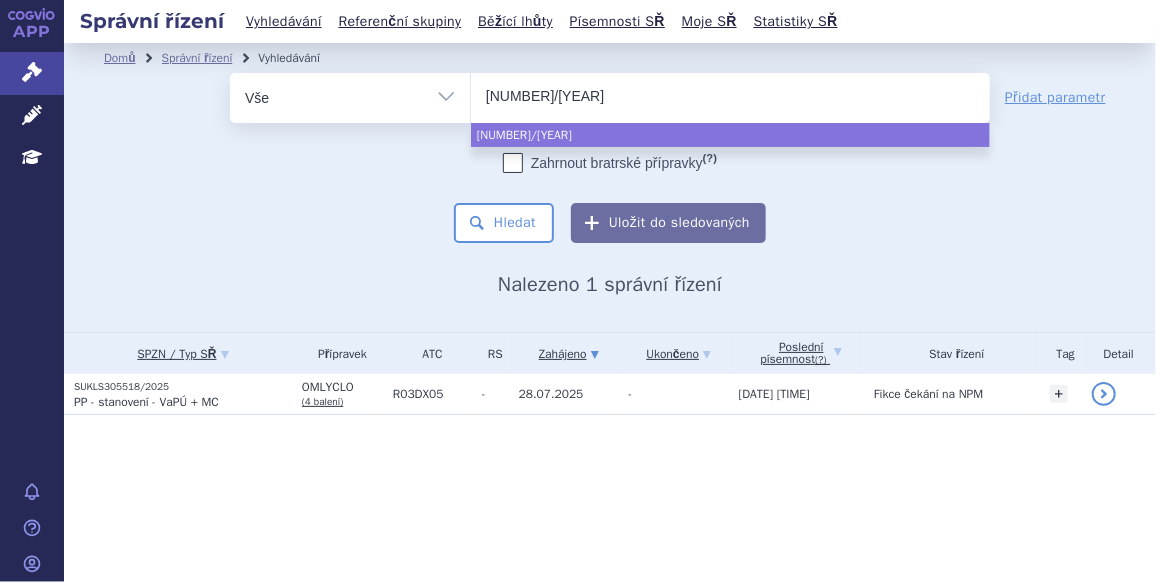 type on "sukls299332/202" 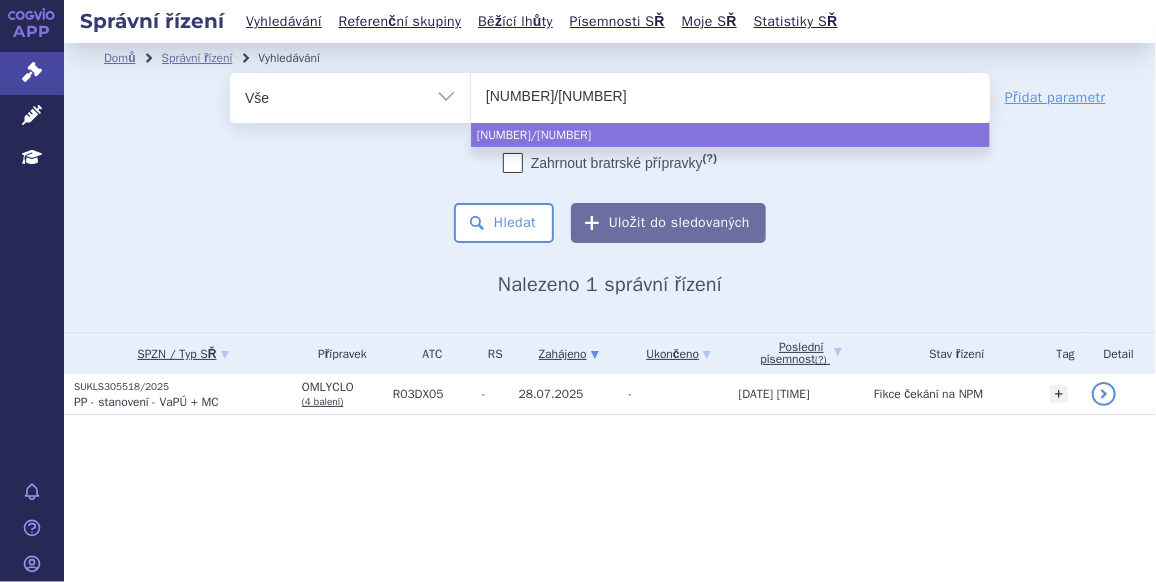 type on "sukls299332/2025" 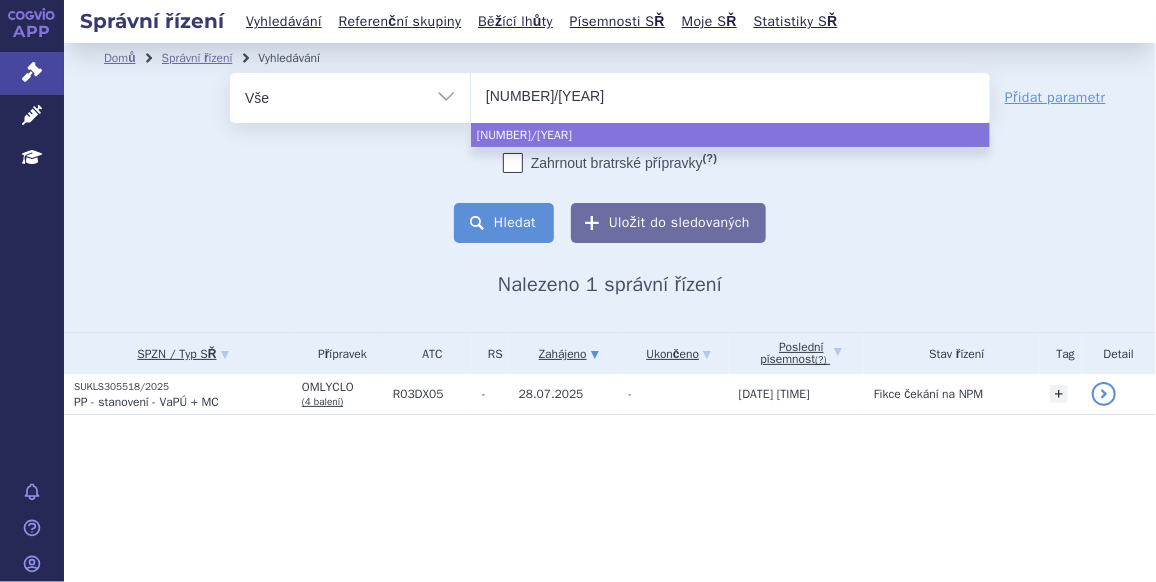 select on "sukls299332/2025" 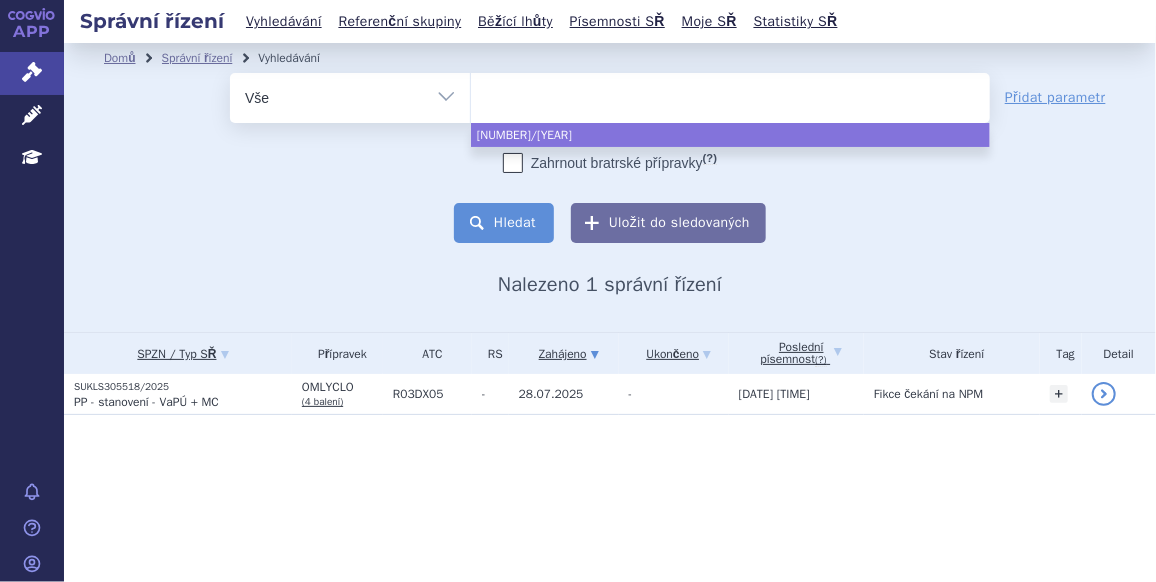 click on "Hledat" at bounding box center [504, 223] 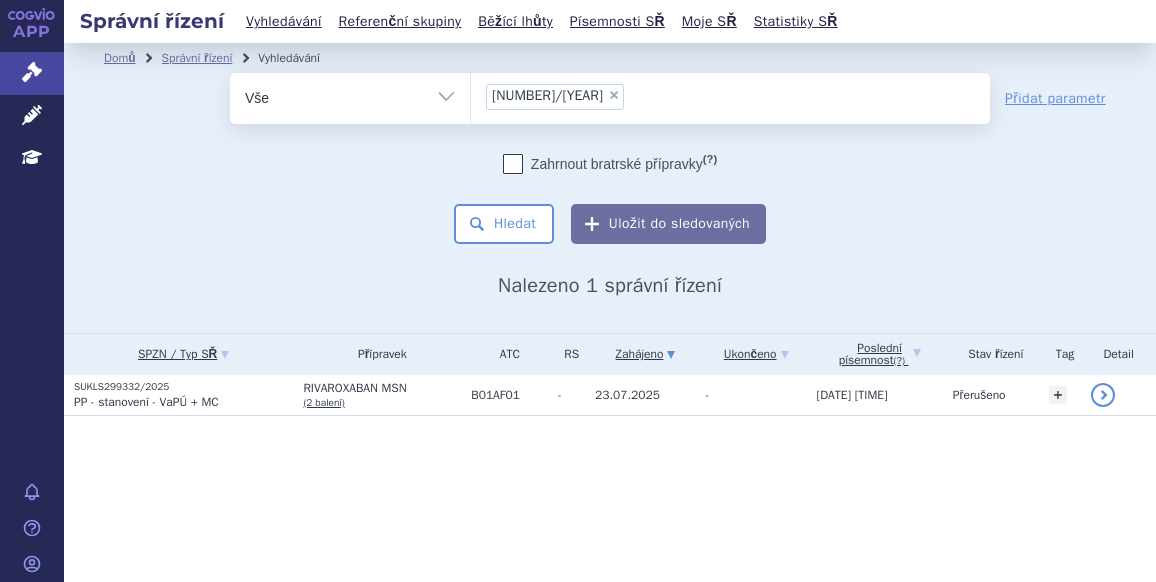 scroll, scrollTop: 0, scrollLeft: 0, axis: both 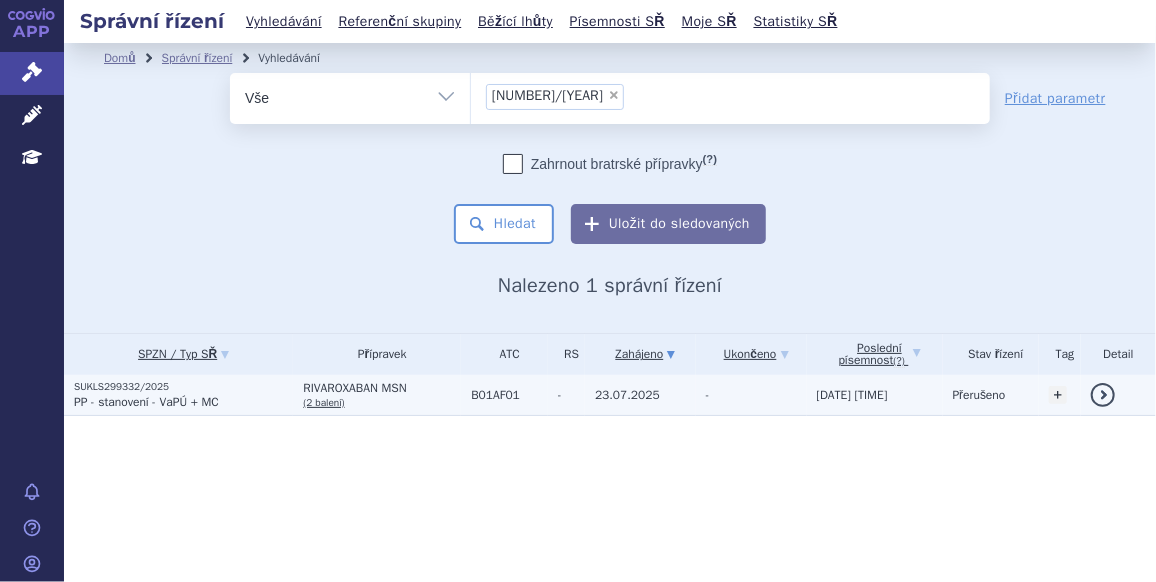 click on "SUKLS299332/2025" at bounding box center (183, 387) 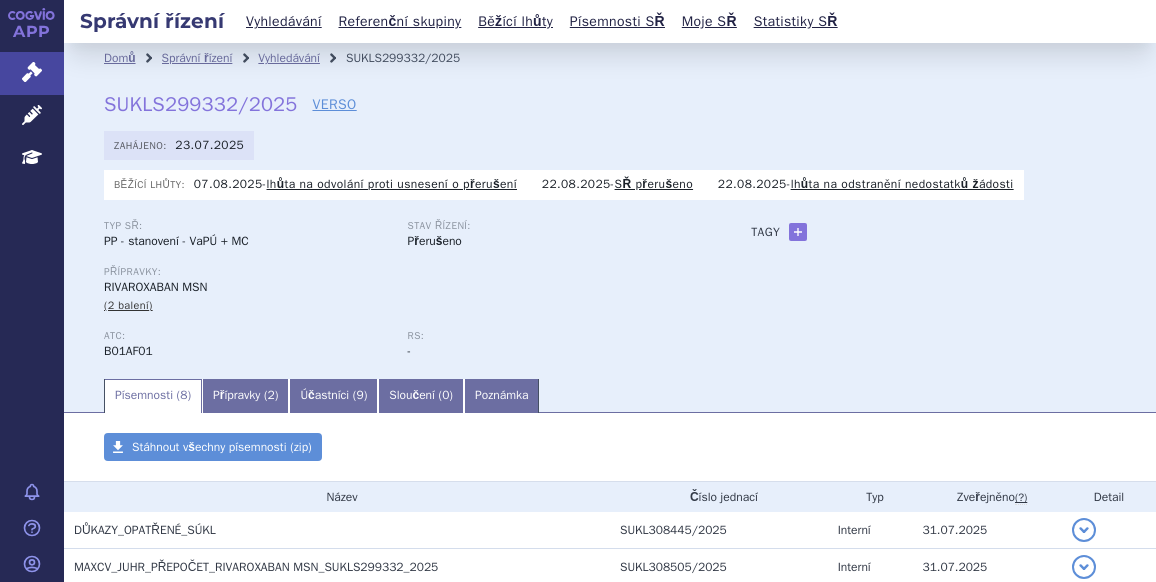 scroll, scrollTop: 0, scrollLeft: 0, axis: both 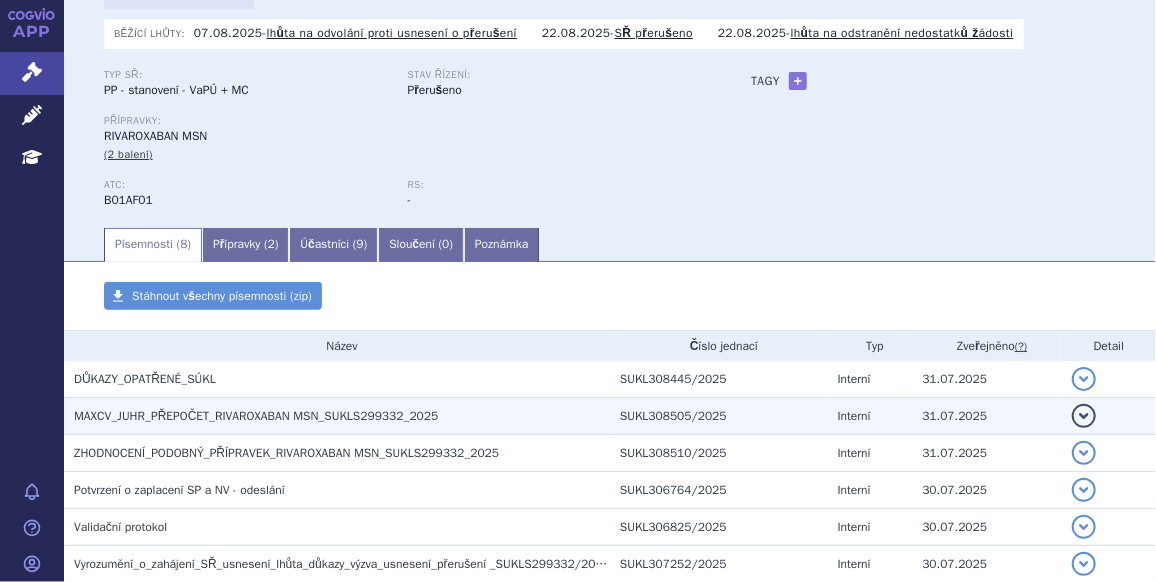 click on "MAXCV_JUHR_PŘEPOČET_RIVAROXABAN MSN_SUKLS299332_2025" at bounding box center (256, 416) 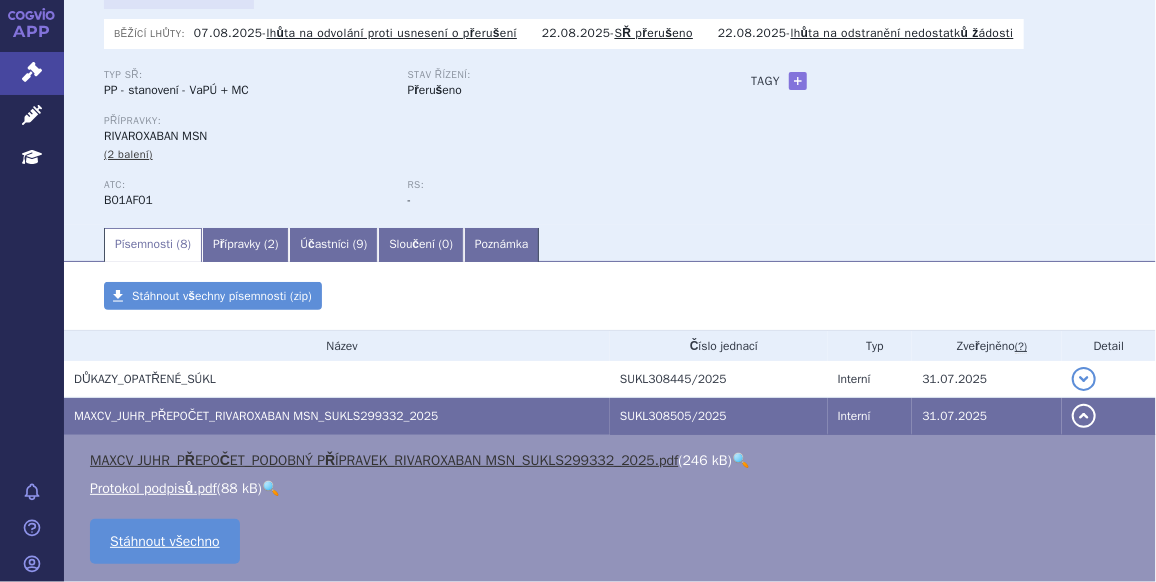 click on "MAXCV JUHR_PŘEPOČET_PODOBNÝ PŘÍPRAVEK_RIVAROXABAN MSN_SUKLS299332_2025.pdf" at bounding box center (384, 460) 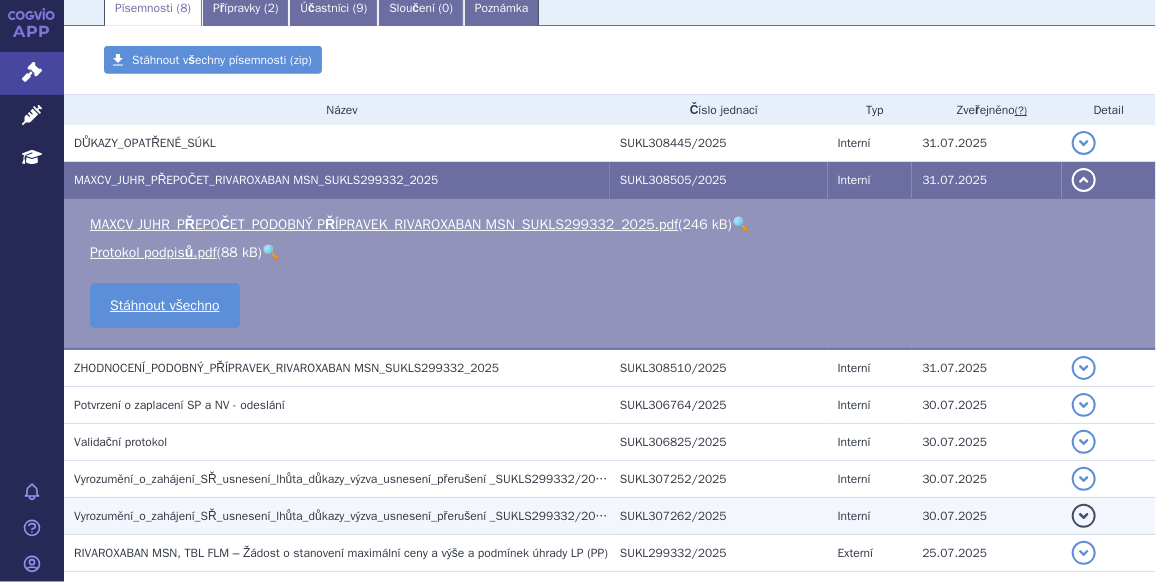 scroll, scrollTop: 454, scrollLeft: 0, axis: vertical 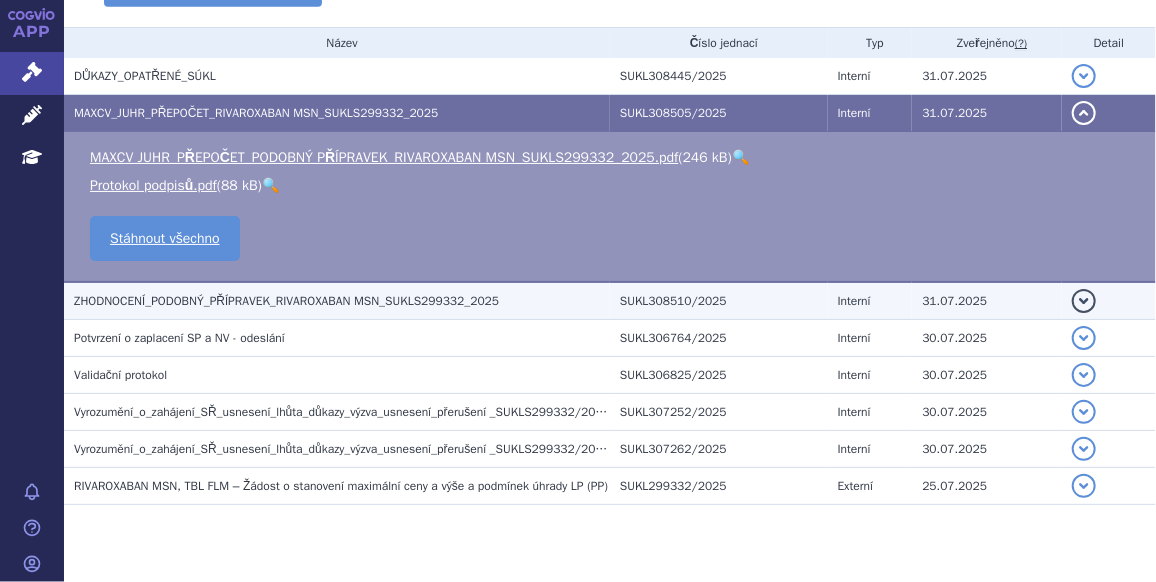 click on "ZHODNOCENÍ_PODOBNÝ_PŘÍPRAVEK_RIVAROXABAN MSN_SUKLS299332_2025" at bounding box center (286, 301) 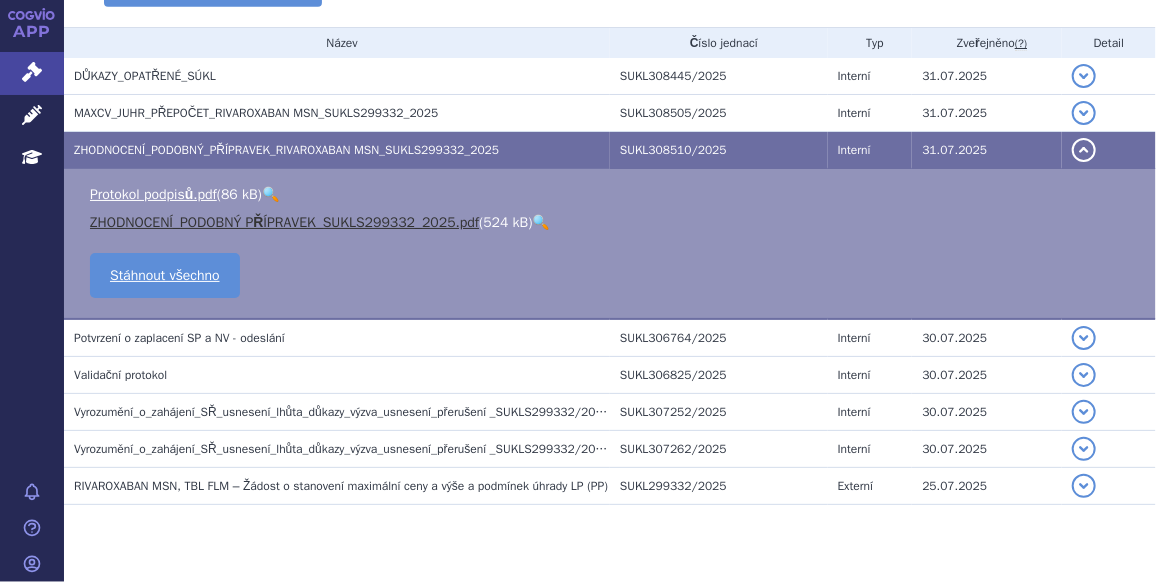 click on "ZHODNOCENÍ_PODOBNÝ PŘÍPRAVEK_SUKLS299332_2025.pdf" at bounding box center (284, 222) 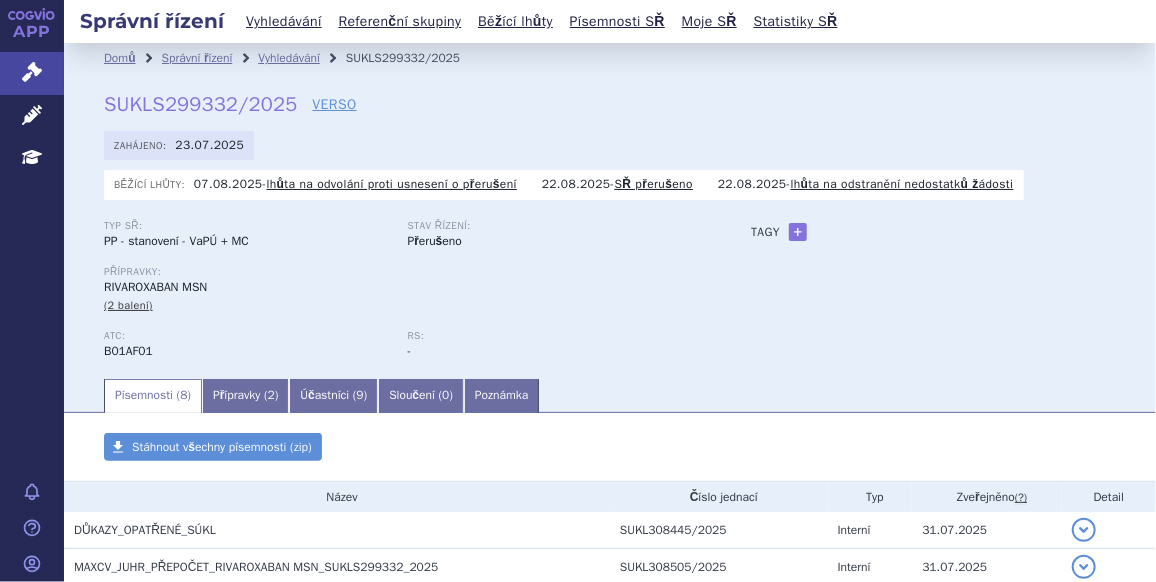 scroll, scrollTop: 0, scrollLeft: 0, axis: both 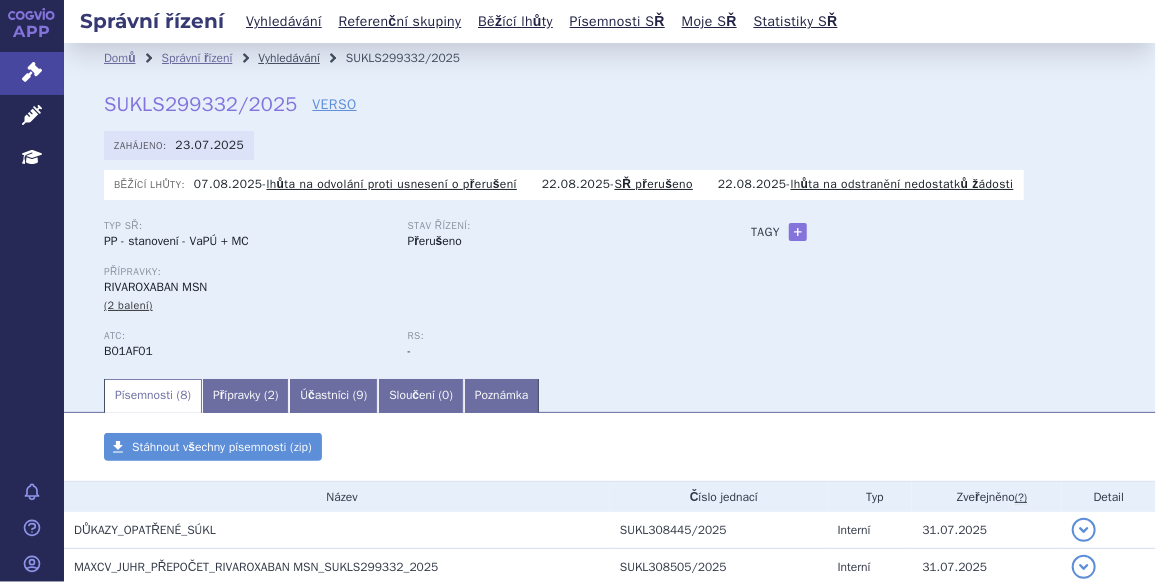 click on "Vyhledávání" at bounding box center [289, 58] 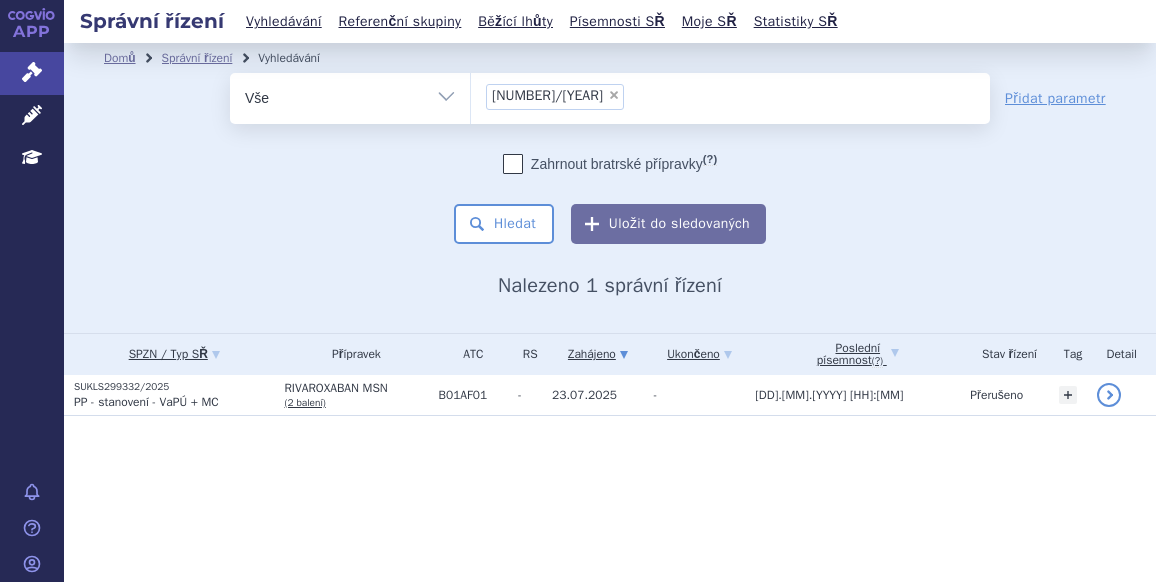 scroll, scrollTop: 0, scrollLeft: 0, axis: both 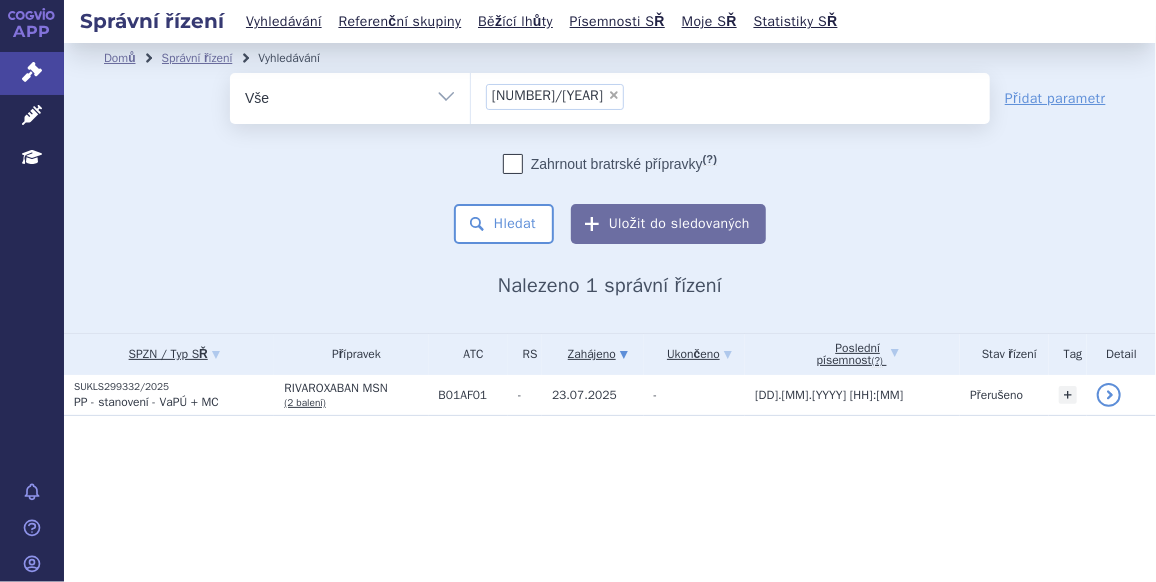 click on "×" at bounding box center (614, 95) 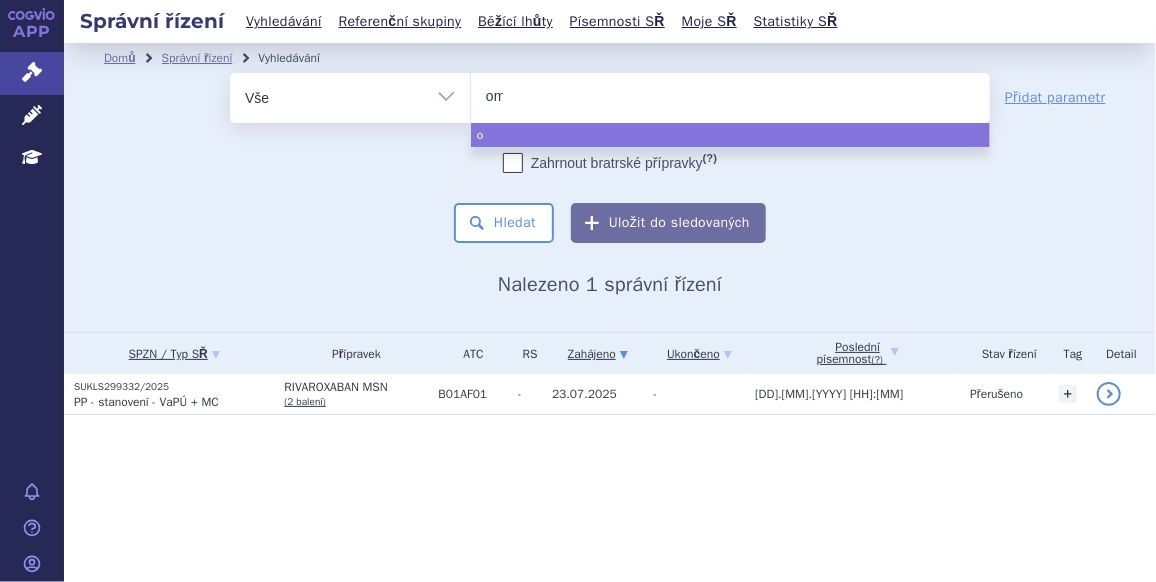 type on "oml" 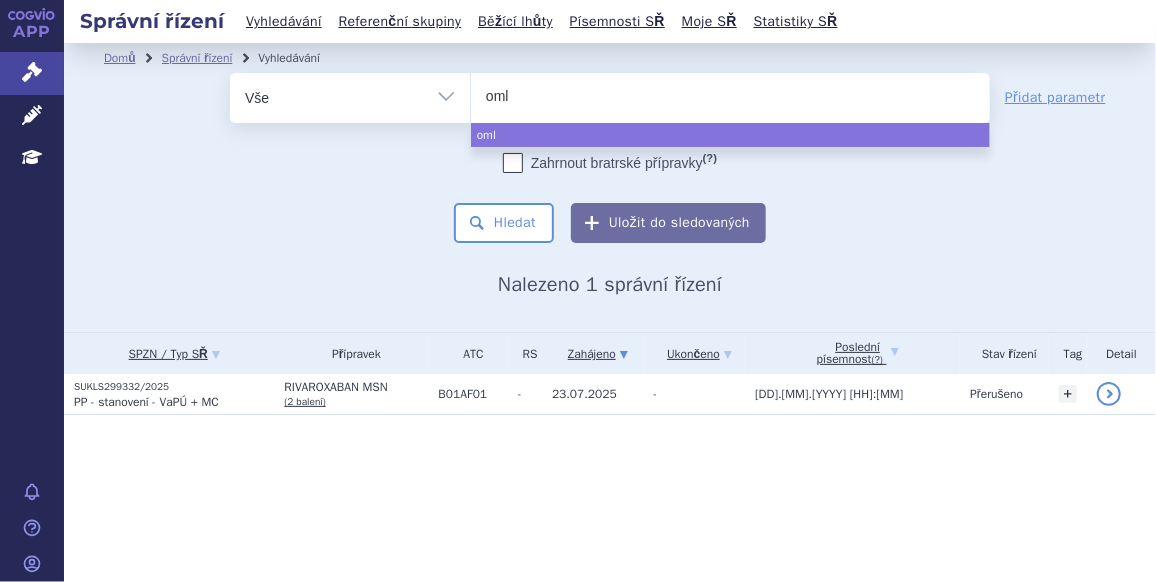 type on "omly" 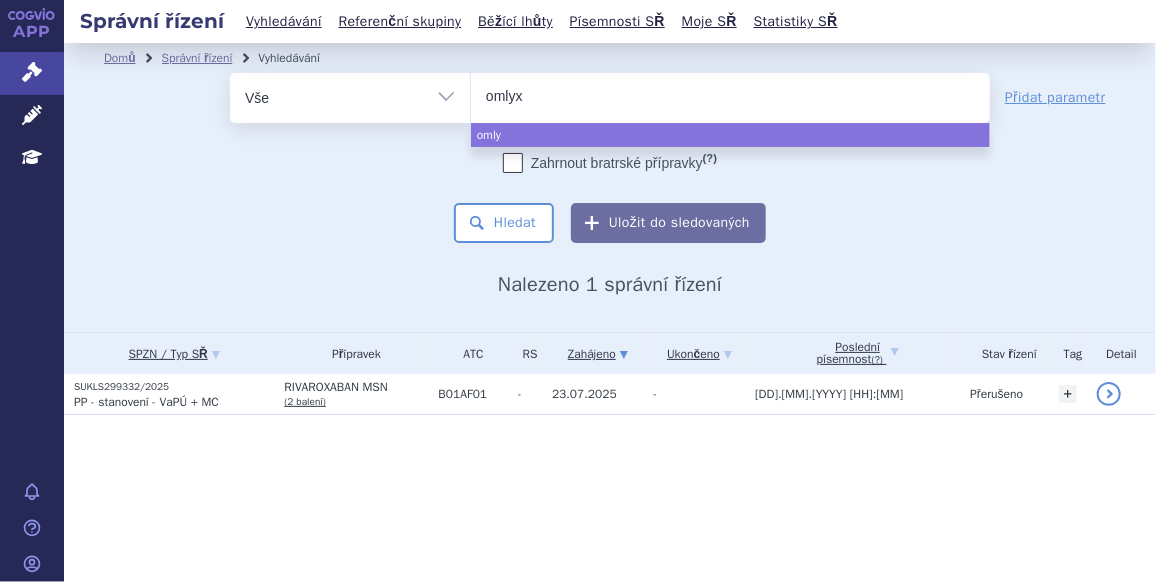 type on "omlyxl" 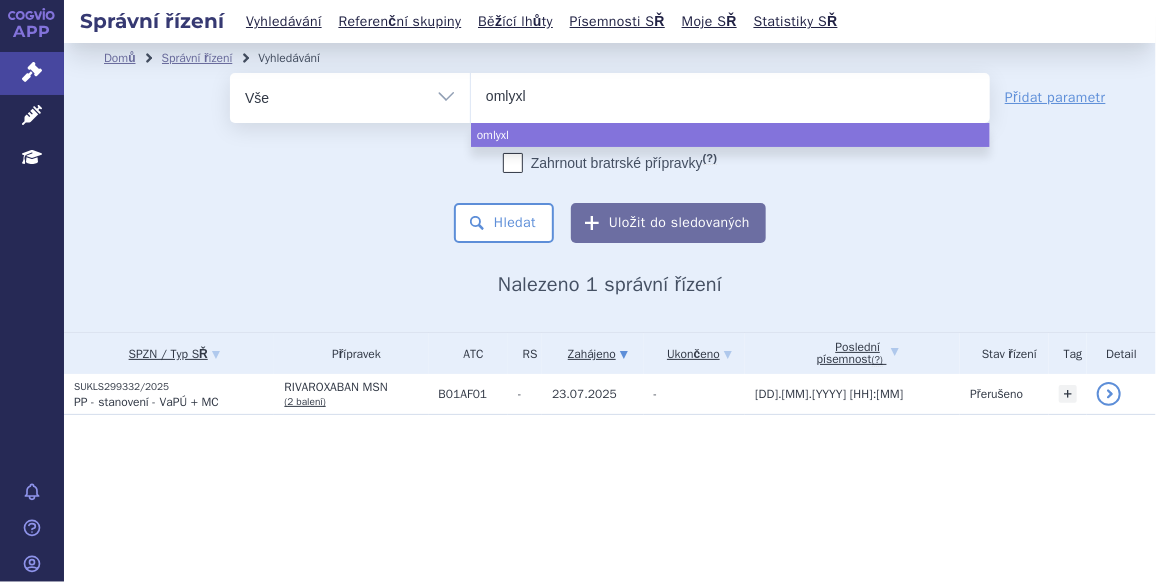 type on "omlyxlo" 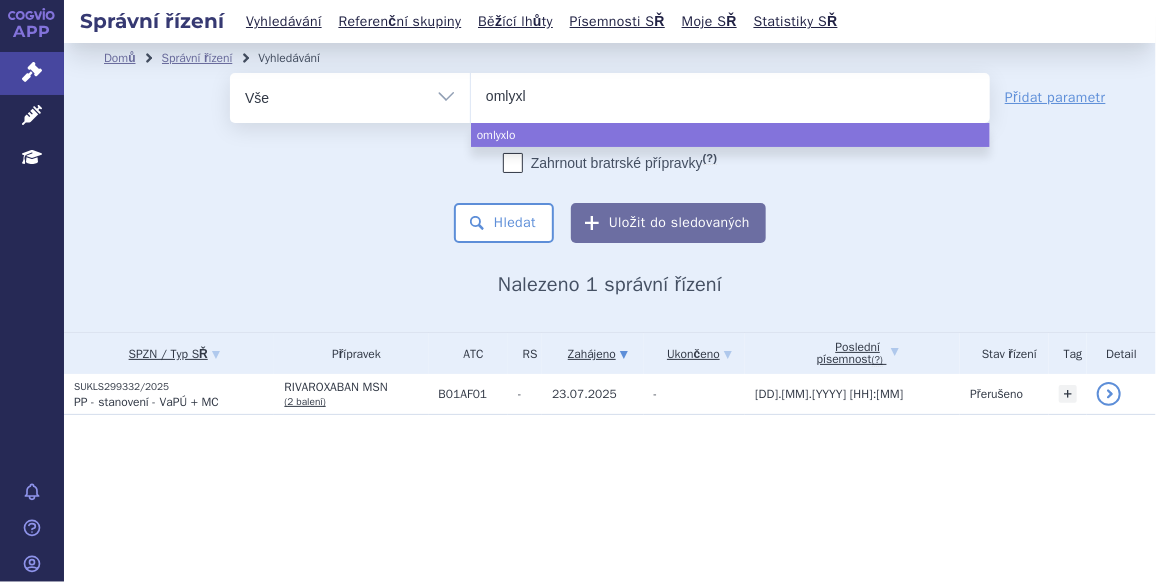 type on "omlyx" 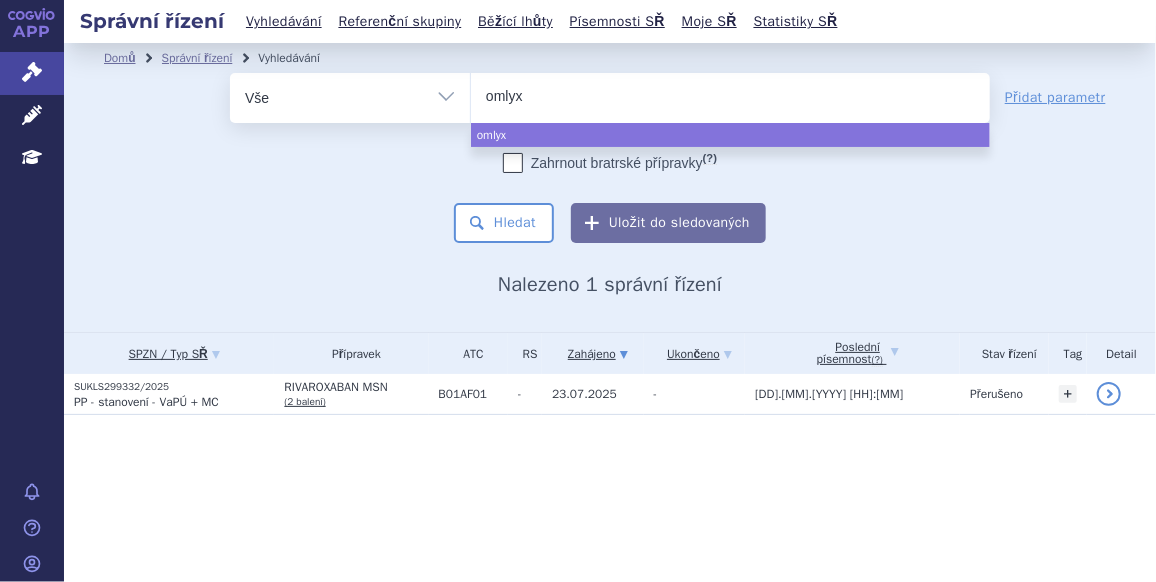 type on "omly" 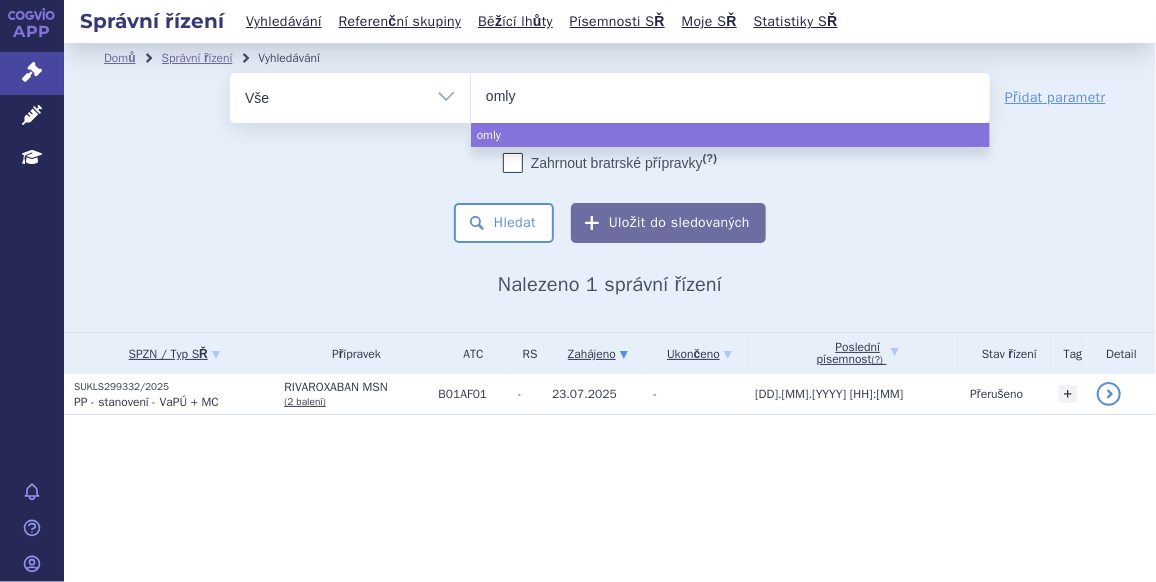 type on "omlyc" 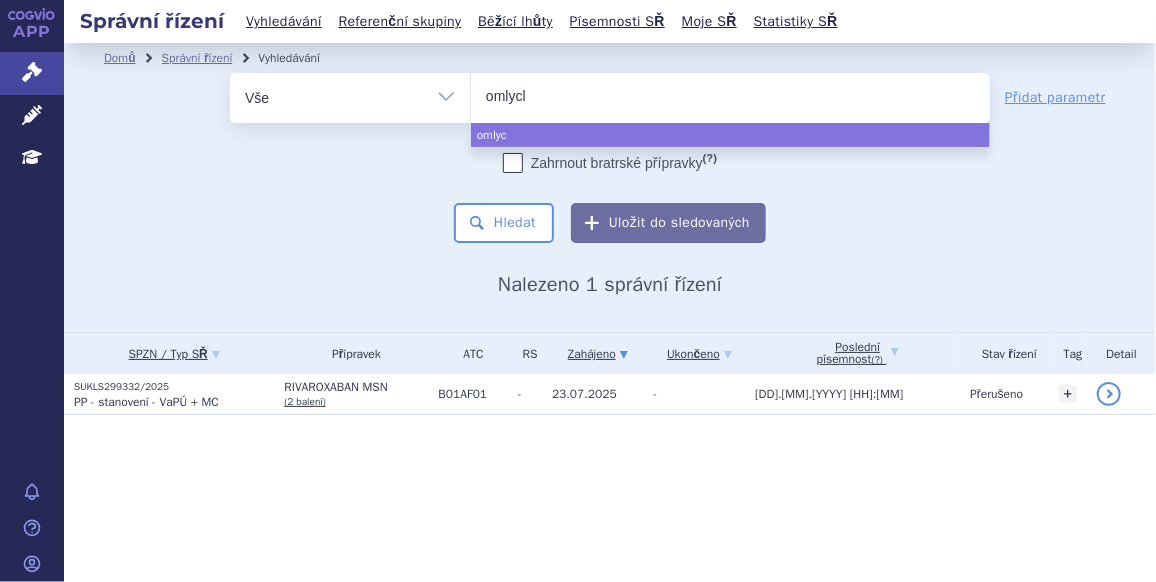 type on "omlyclo" 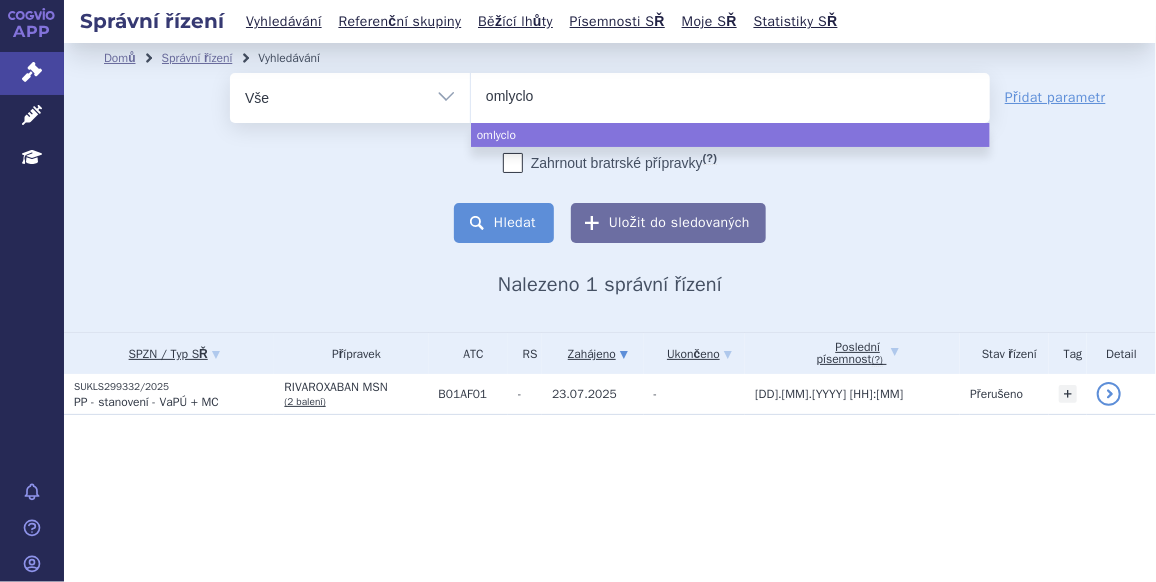 select on "omlyclo" 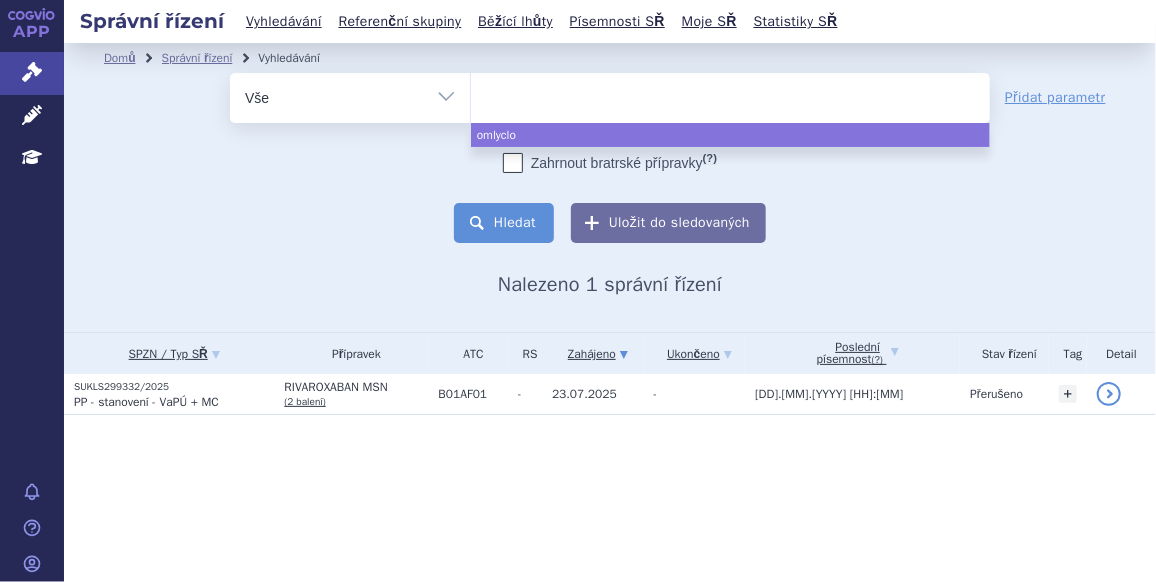 click on "Hledat" at bounding box center [504, 223] 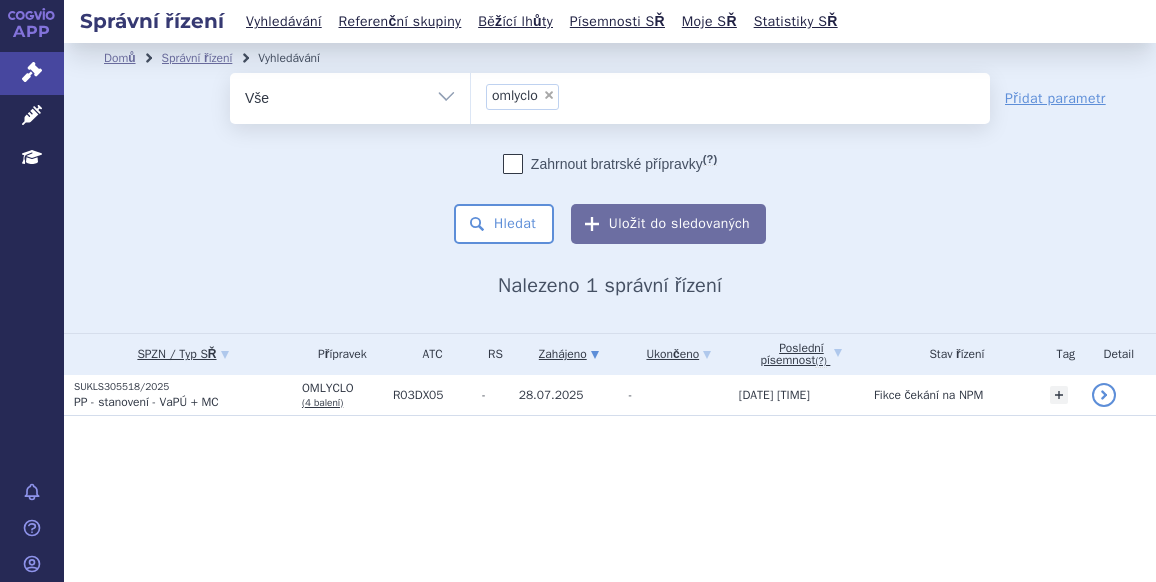 scroll, scrollTop: 0, scrollLeft: 0, axis: both 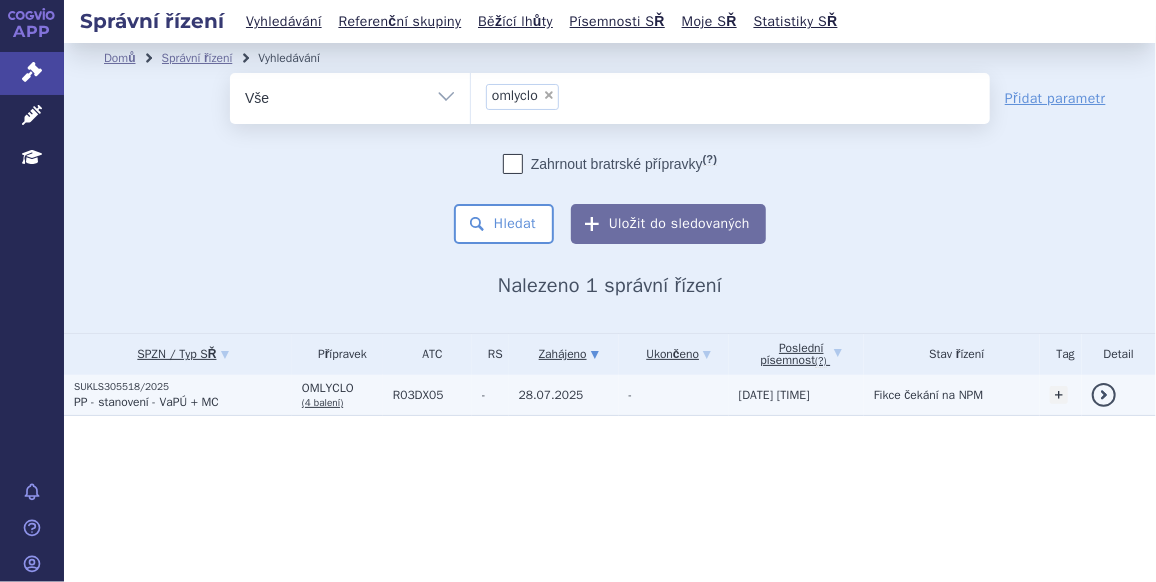 click on "SUKLS305518/2025" at bounding box center [183, 387] 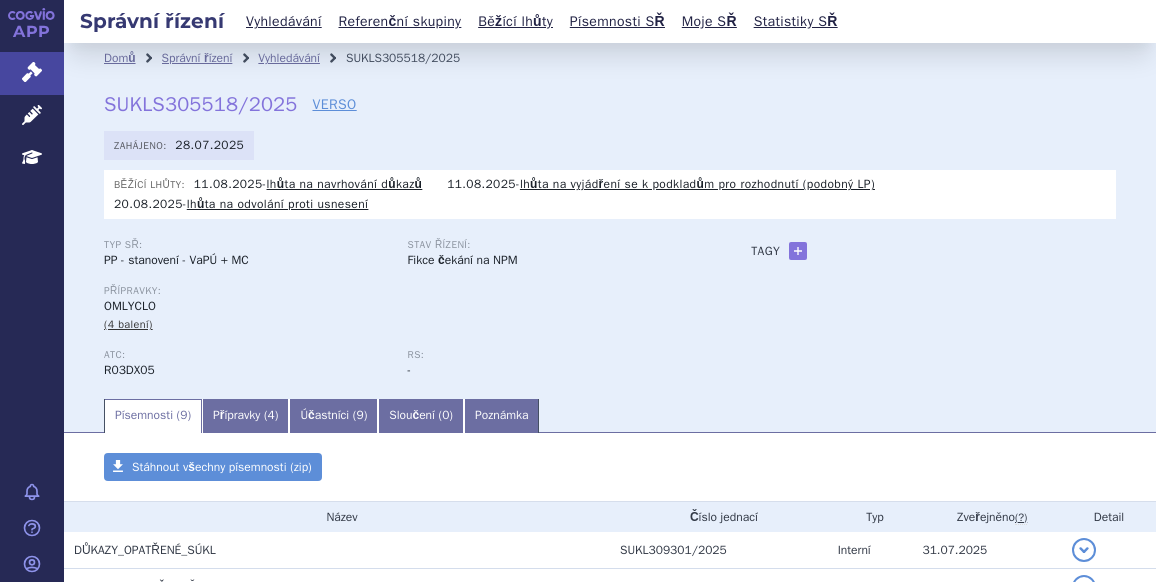scroll, scrollTop: 0, scrollLeft: 0, axis: both 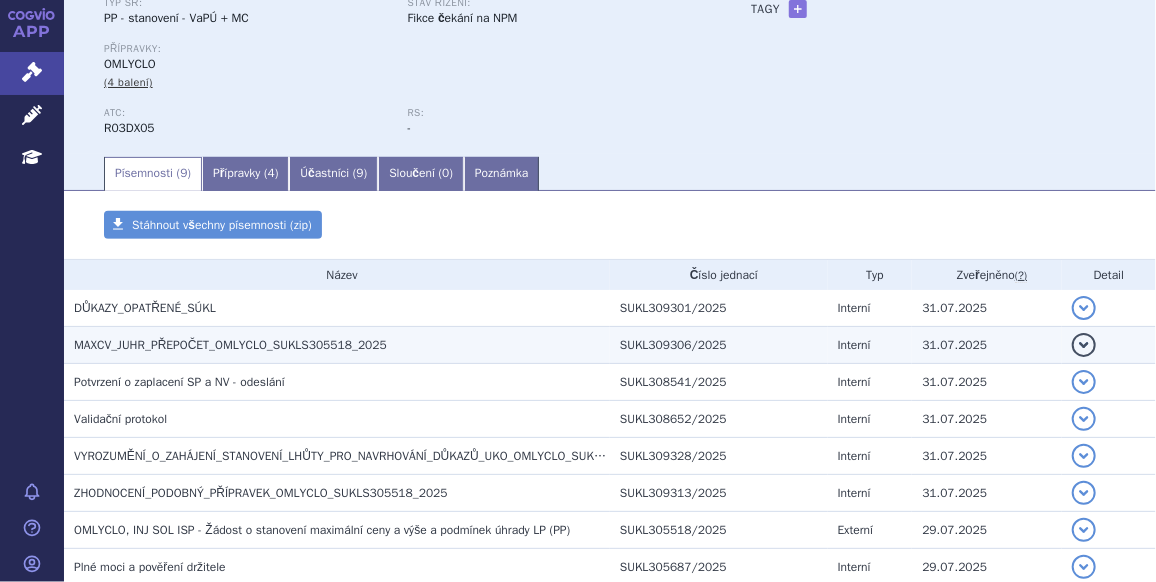click on "MAXCV_JUHR_PŘEPOČET_OMLYCLO_SUKLS305518_2025" at bounding box center [230, 345] 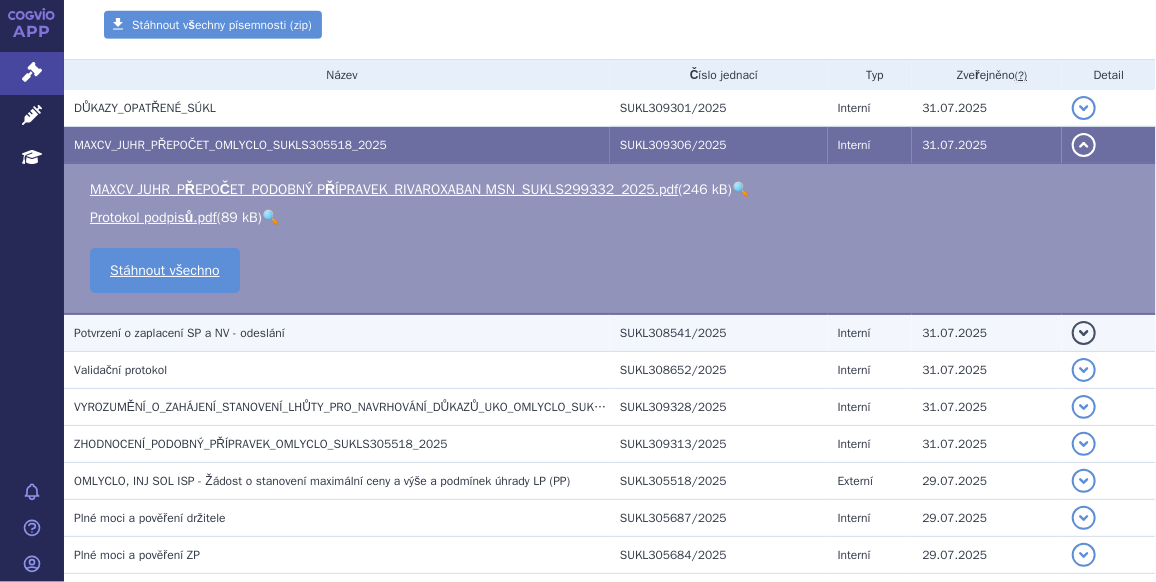 scroll, scrollTop: 454, scrollLeft: 0, axis: vertical 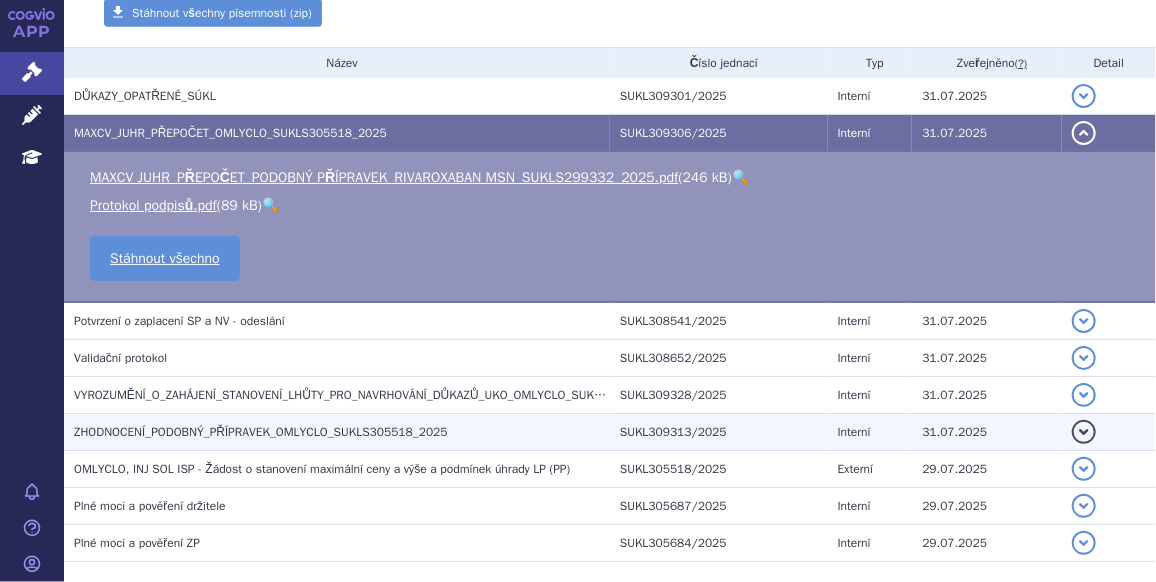 click on "ZHODNOCENÍ_PODOBNÝ_PŘÍPRAVEK_OMLYCLO_SUKLS305518_2025" at bounding box center (261, 432) 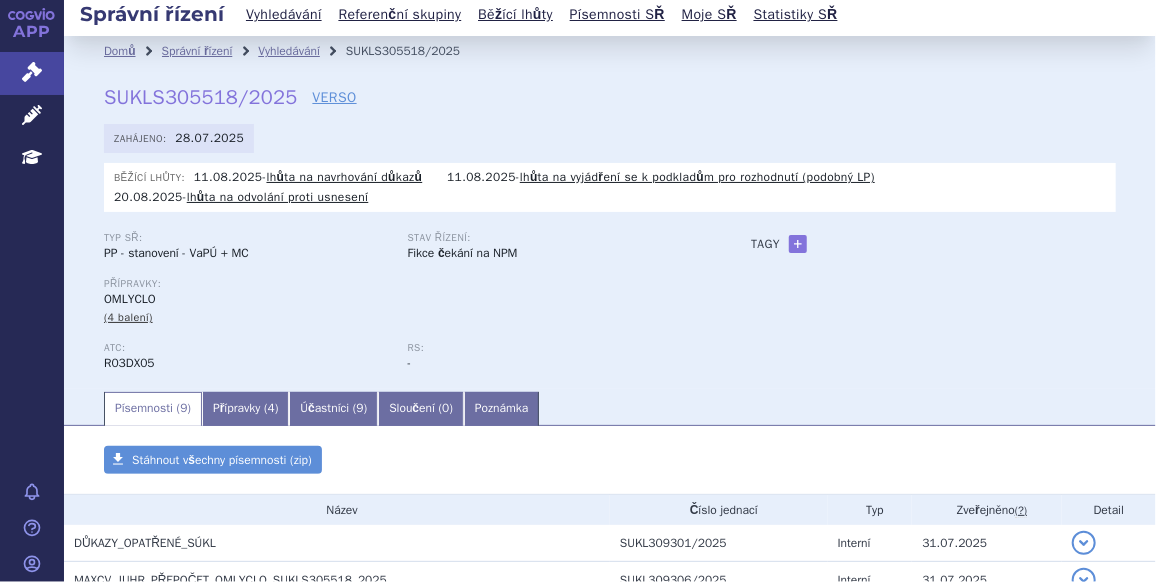 scroll, scrollTop: 0, scrollLeft: 0, axis: both 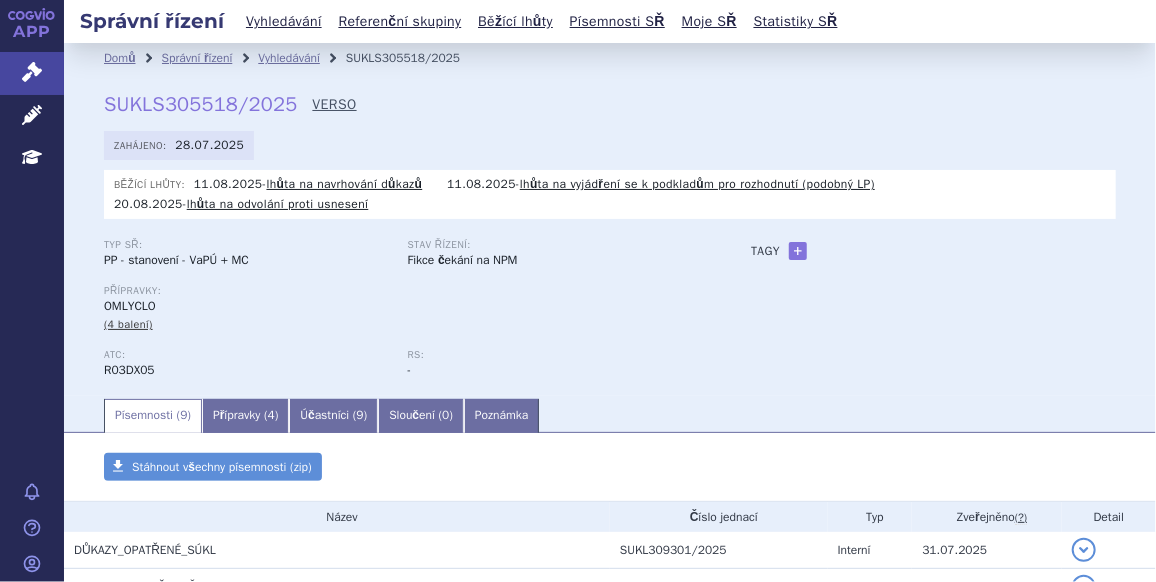 click on "VERSO" at bounding box center (334, 105) 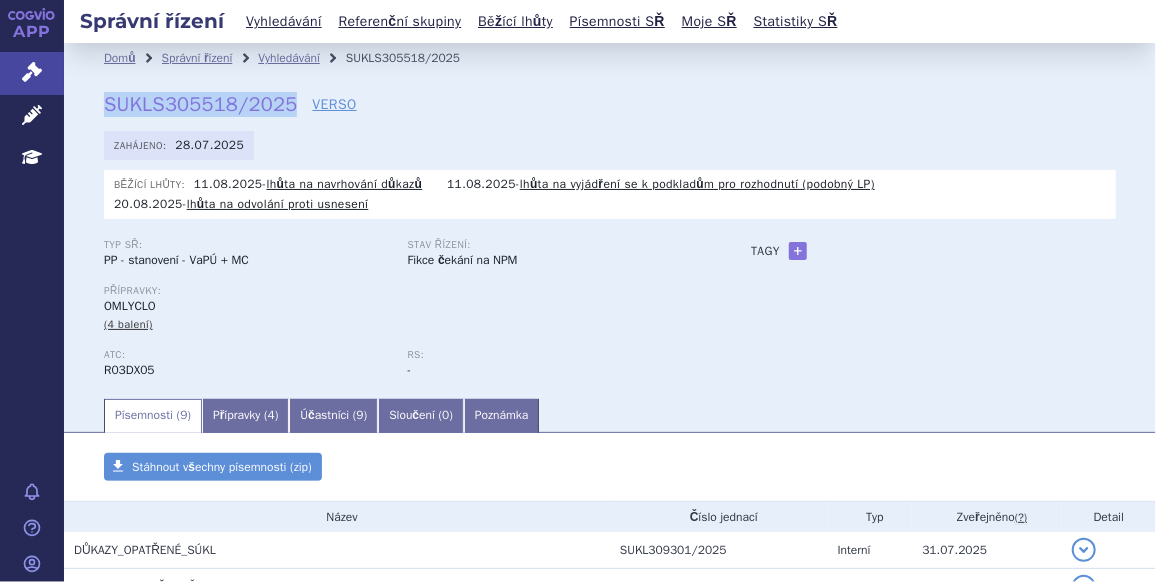drag, startPoint x: 289, startPoint y: 109, endPoint x: 86, endPoint y: 84, distance: 204.53362 